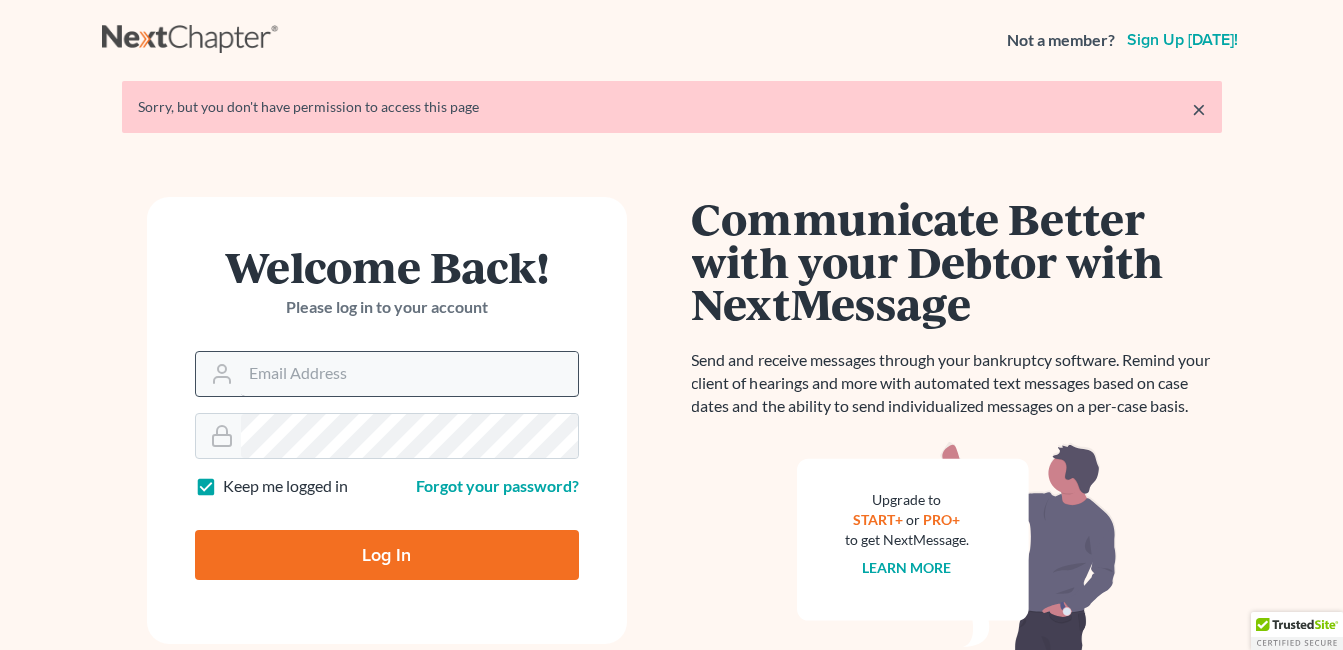 scroll, scrollTop: 0, scrollLeft: 0, axis: both 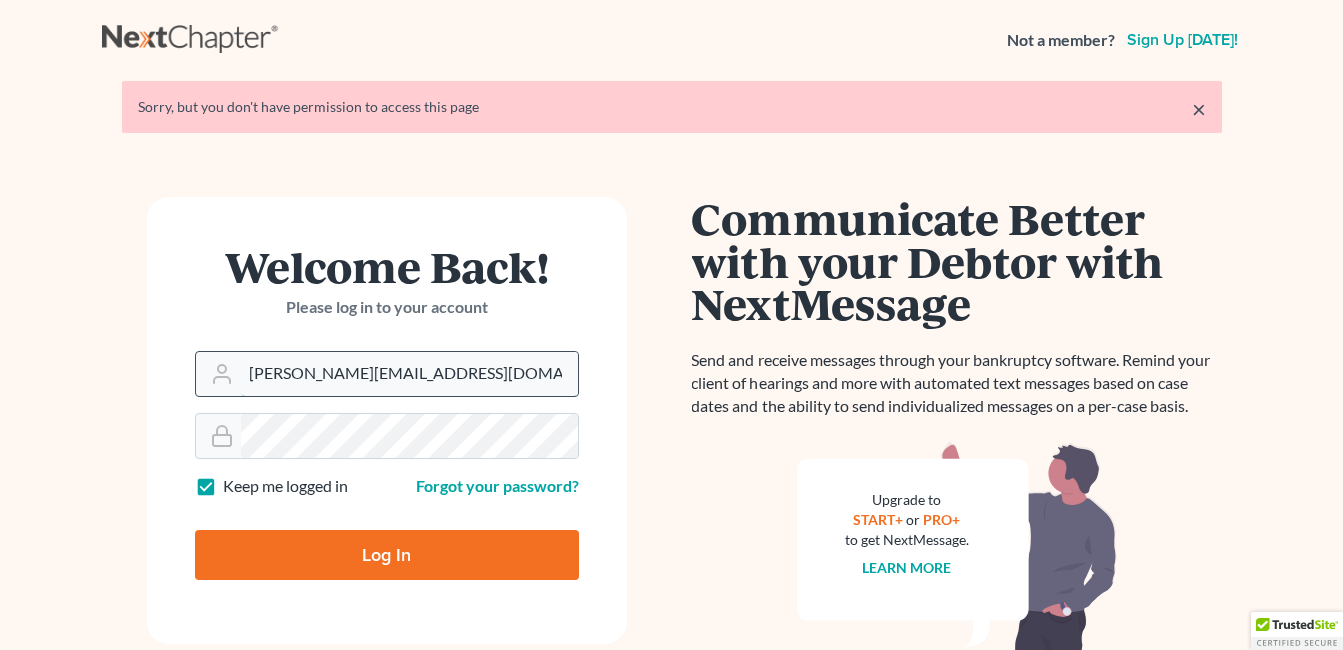 click on "[PERSON_NAME][EMAIL_ADDRESS][DOMAIN_NAME]" at bounding box center [409, 374] 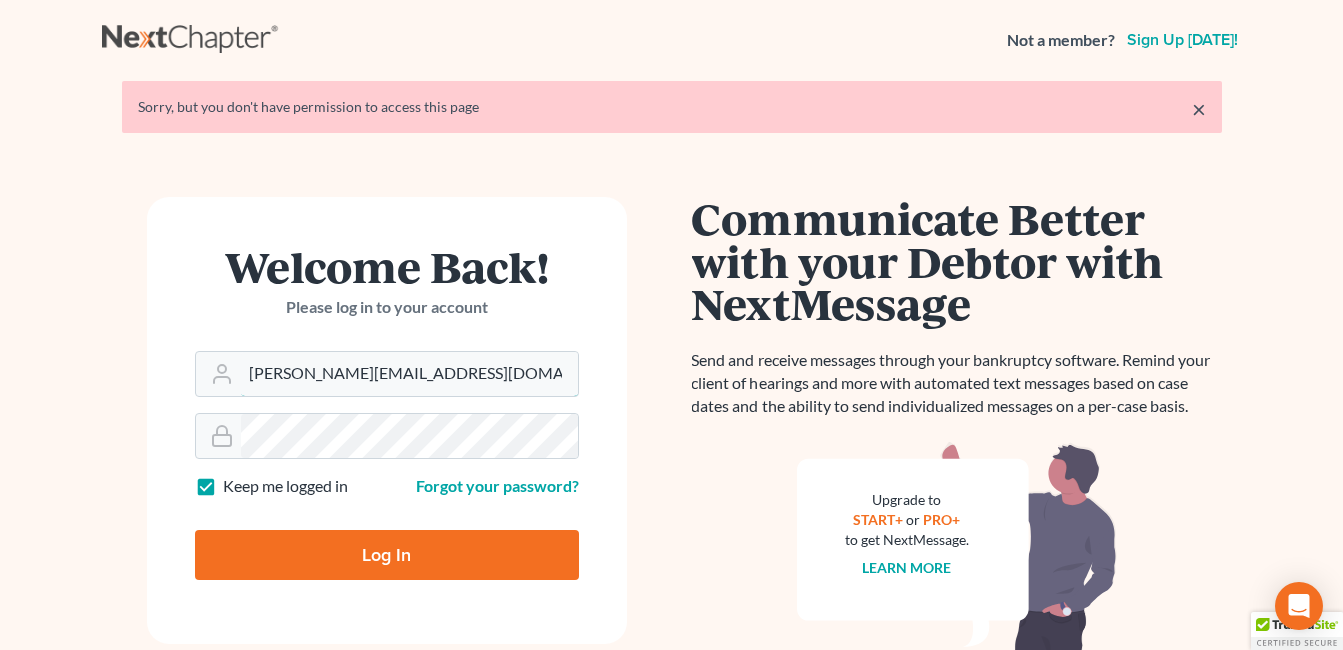 drag, startPoint x: 468, startPoint y: 373, endPoint x: 188, endPoint y: 375, distance: 280.00714 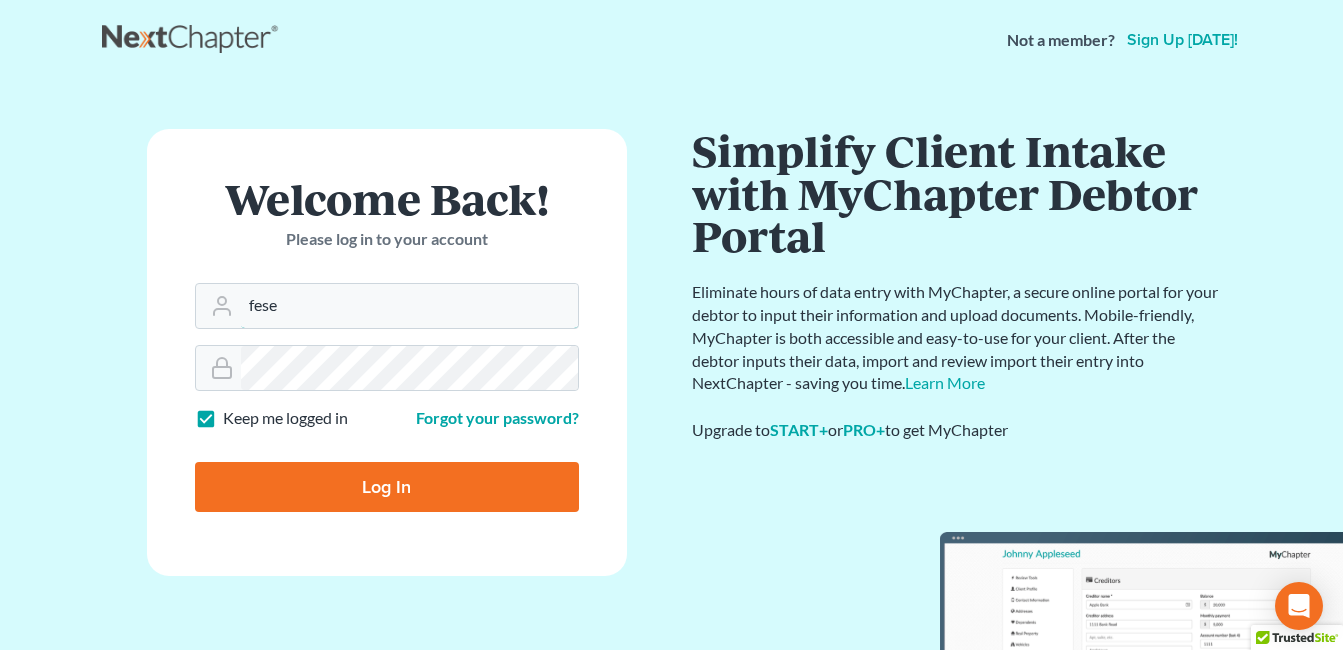 type on "[EMAIL_ADDRESS][DOMAIN_NAME]" 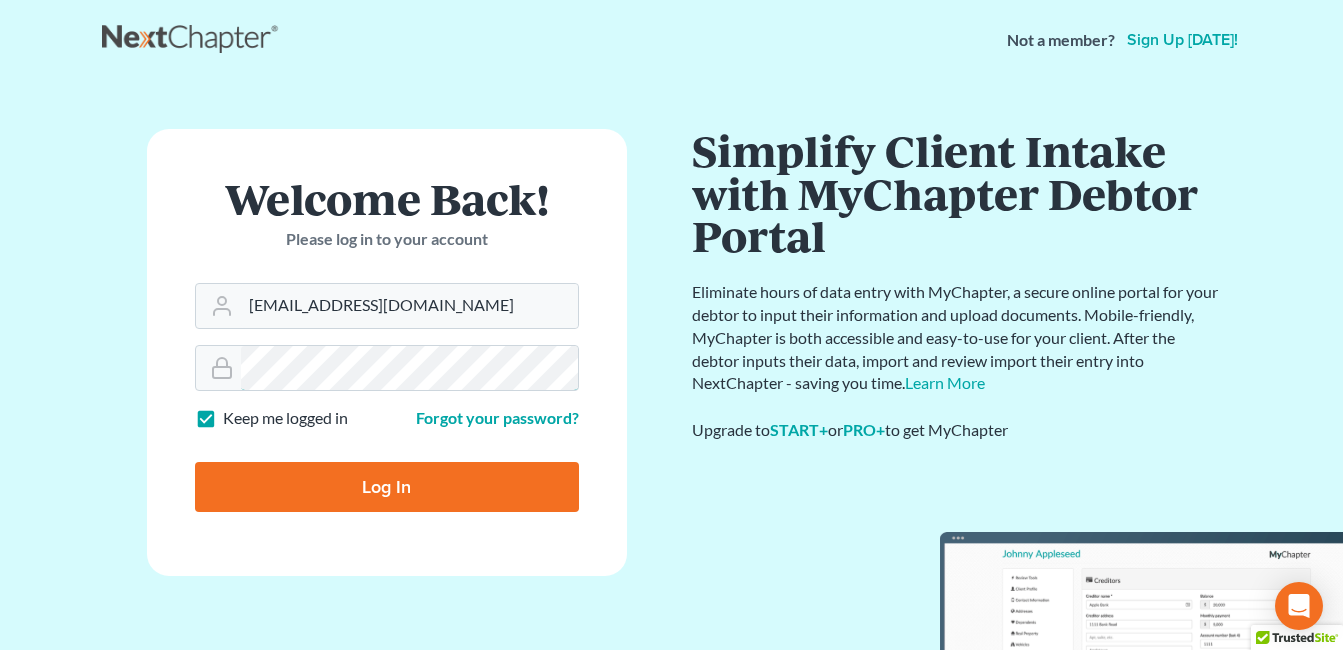 click on "Welcome Back! Please log in to your account Email Address [EMAIL_ADDRESS][DOMAIN_NAME] Password Keep me logged in Forgot your password? Log In" at bounding box center (387, 352) 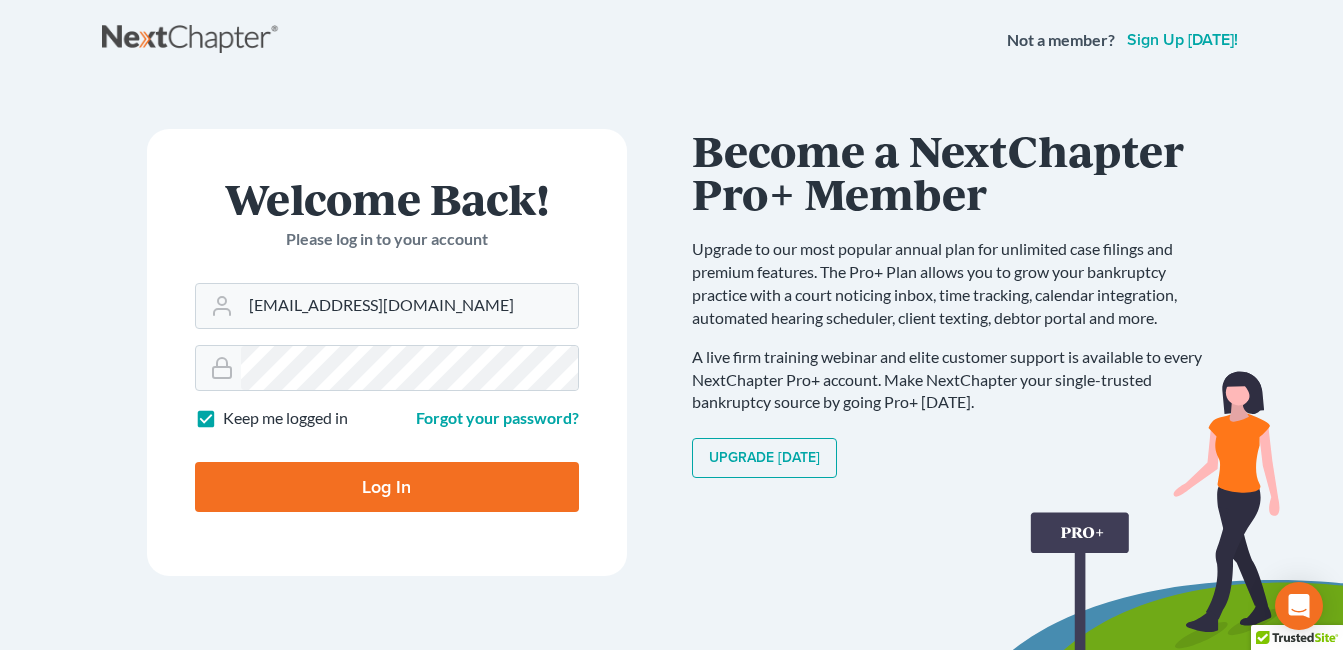 click on "Log In" at bounding box center (387, 487) 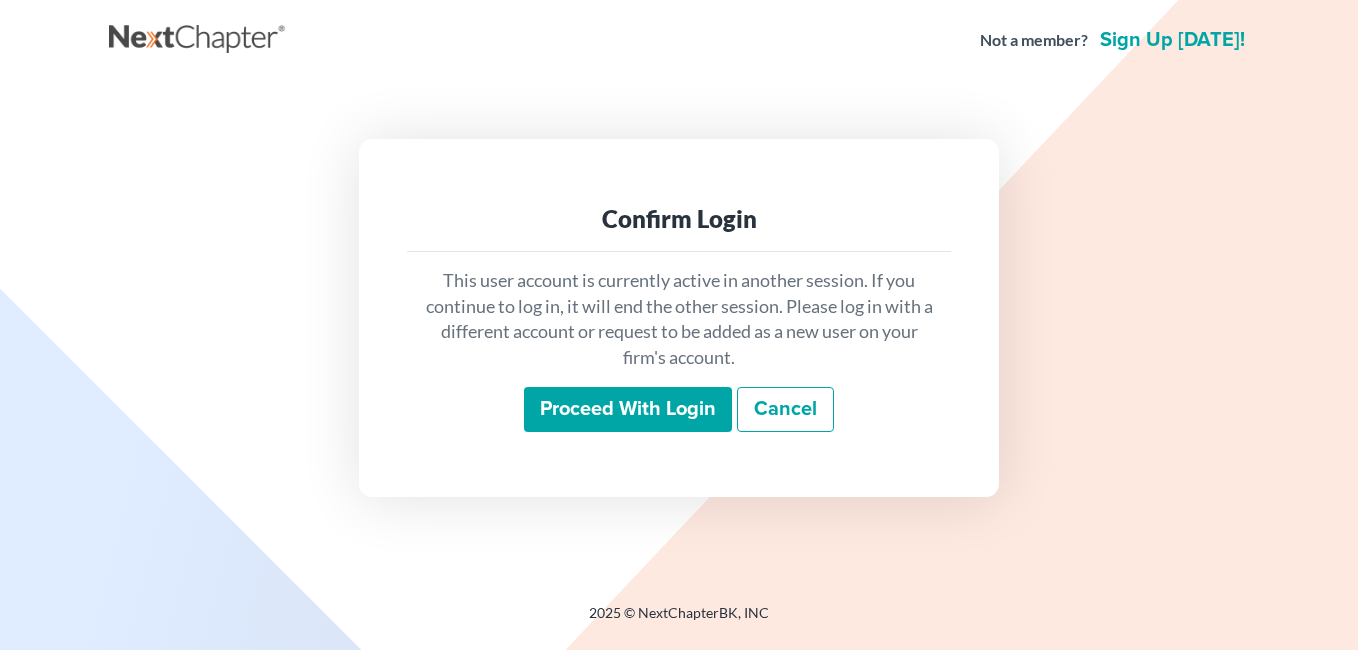 scroll, scrollTop: 0, scrollLeft: 0, axis: both 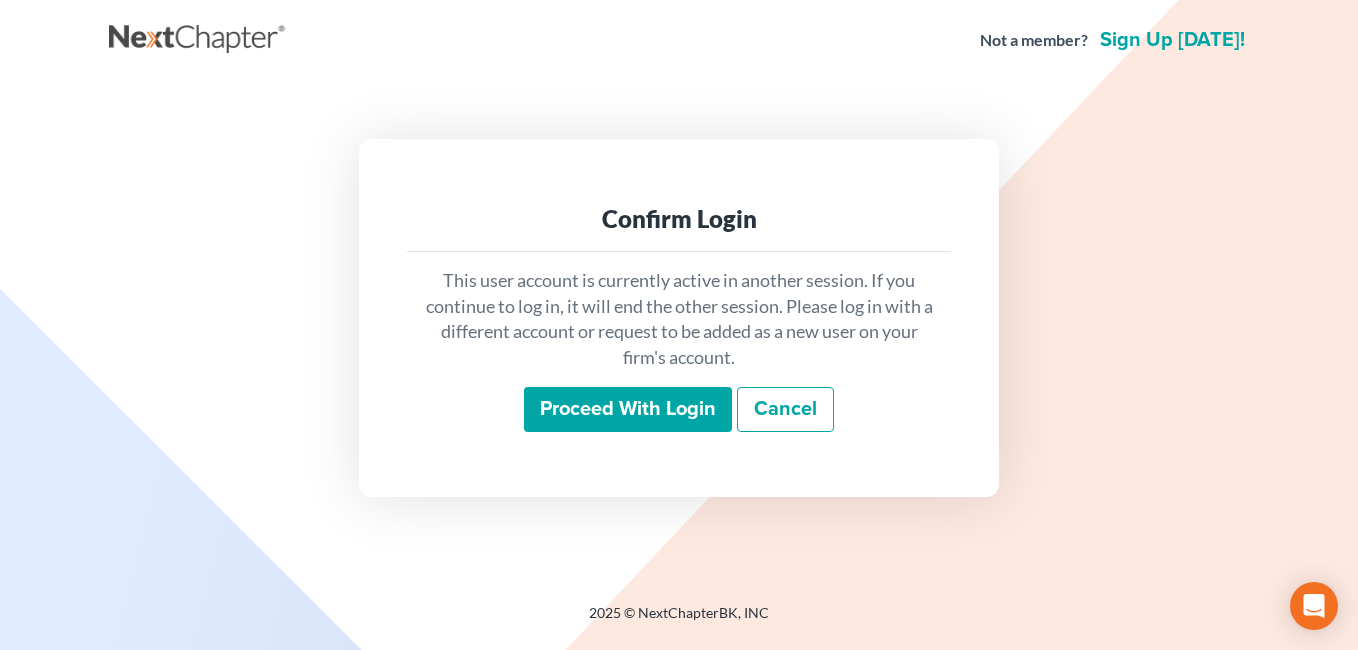 click on "Proceed with login" at bounding box center (628, 410) 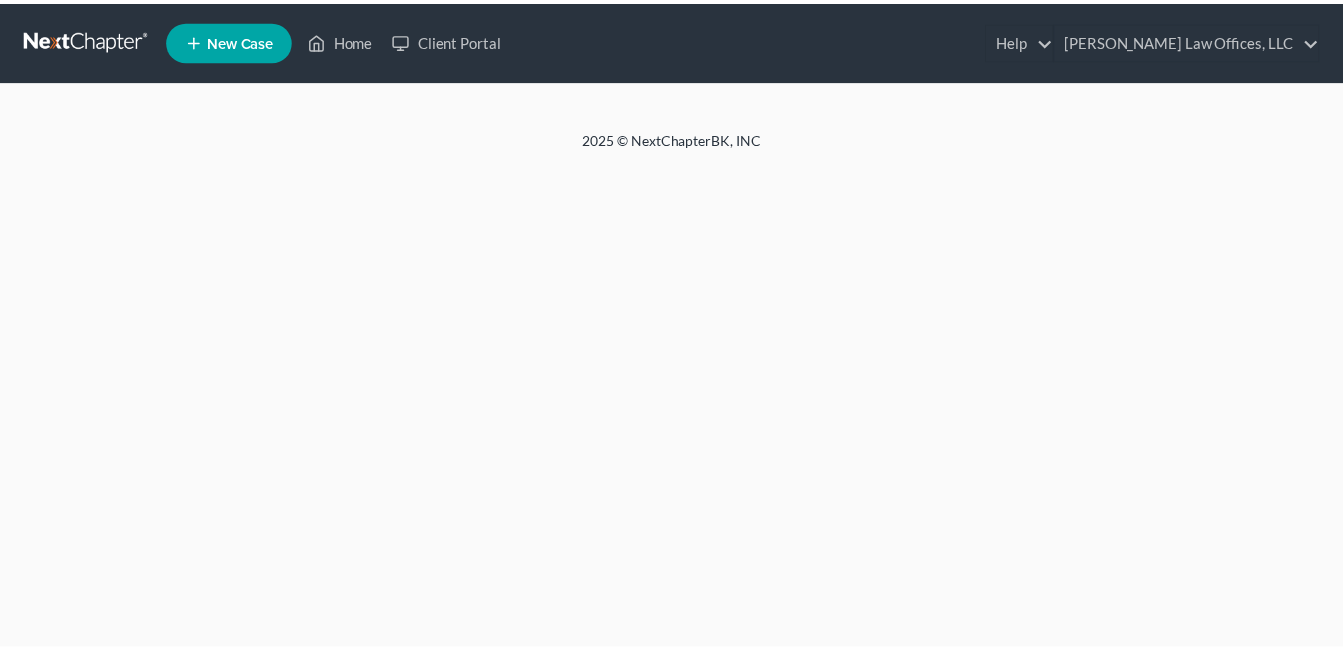 scroll, scrollTop: 0, scrollLeft: 0, axis: both 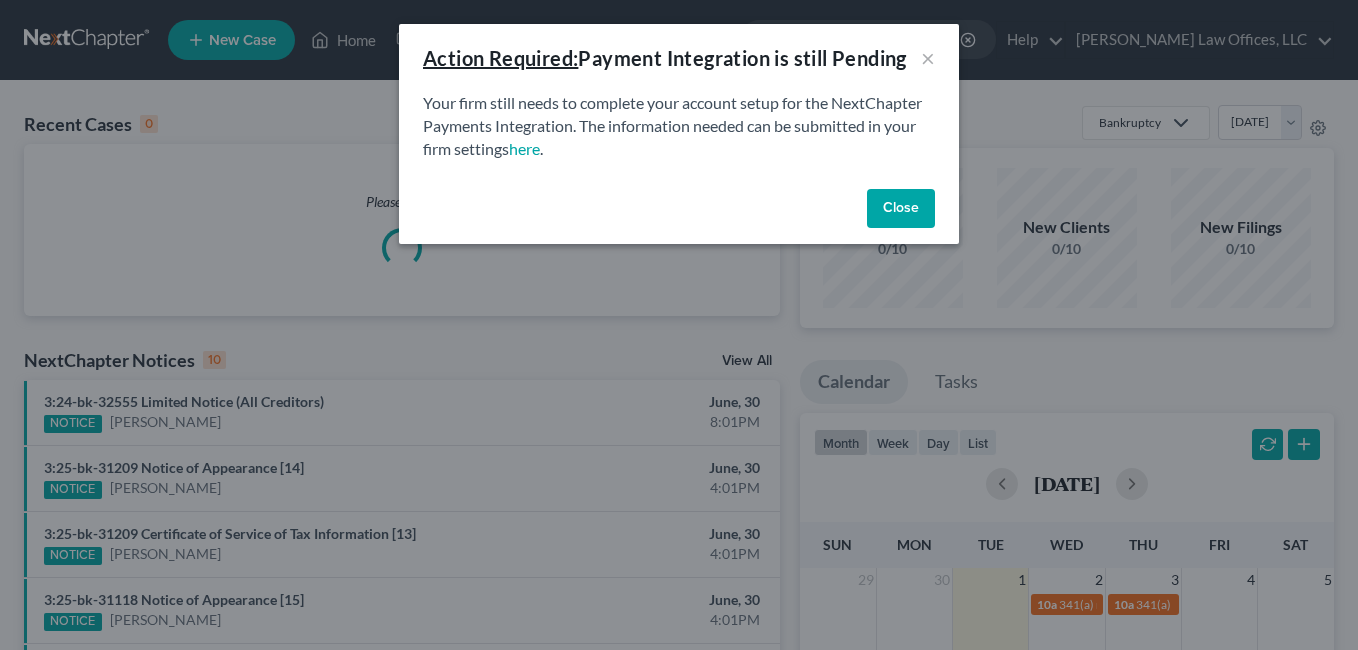 click on "Close" at bounding box center [901, 209] 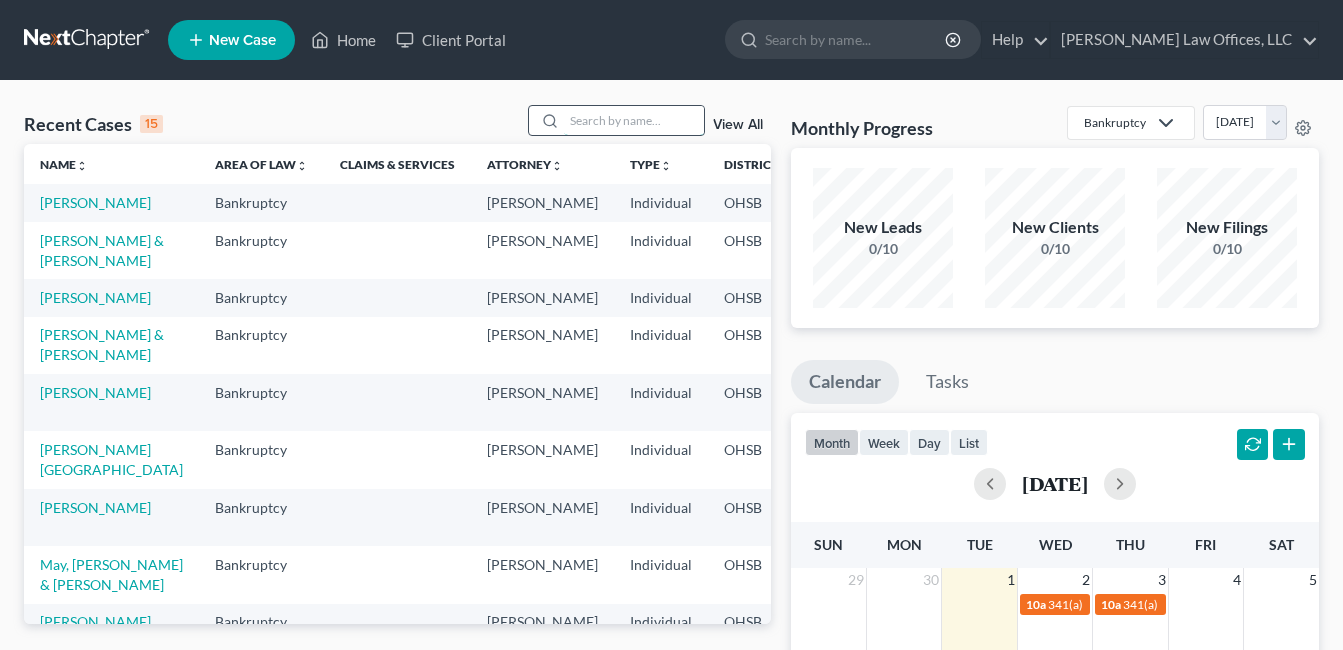 click at bounding box center (634, 120) 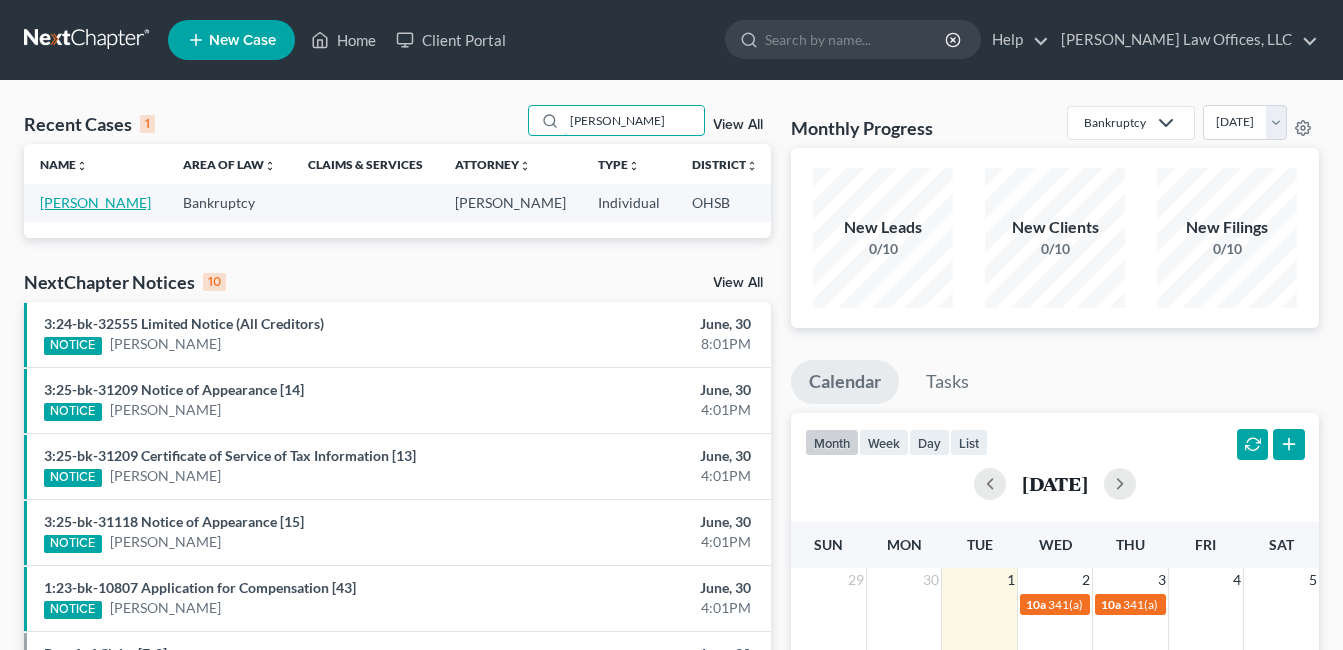 type on "kibler" 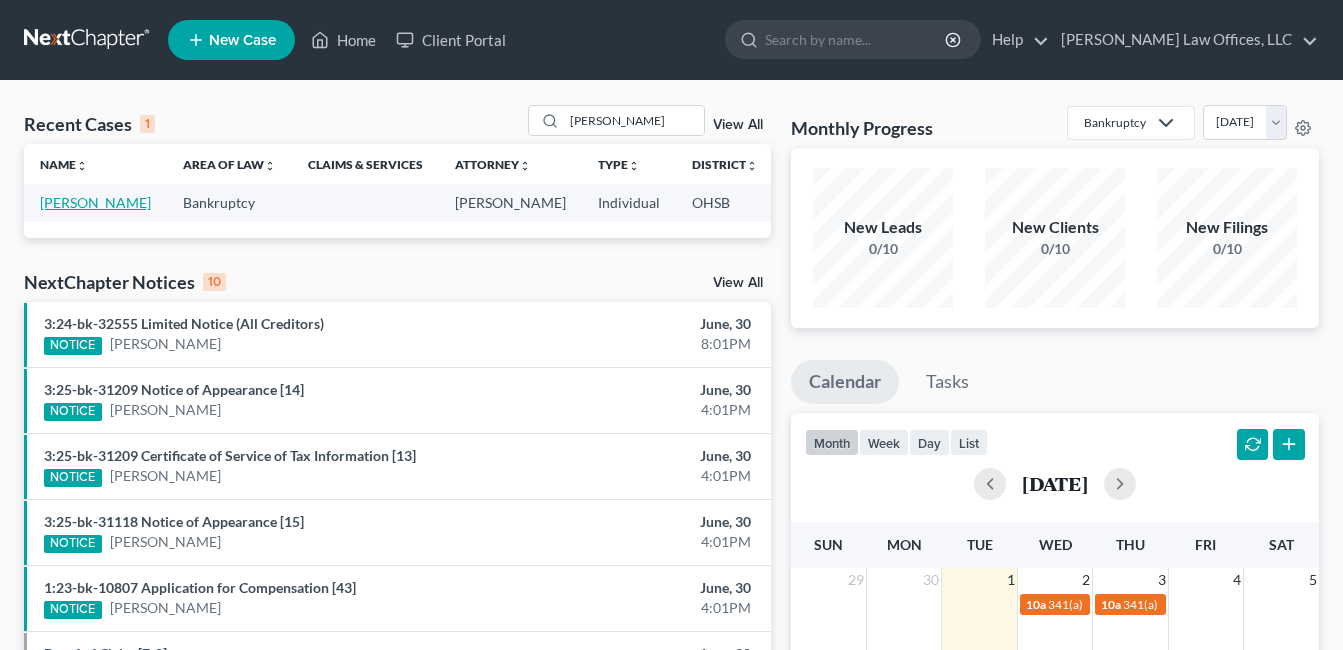 click on "Kibler, Darla" at bounding box center [95, 202] 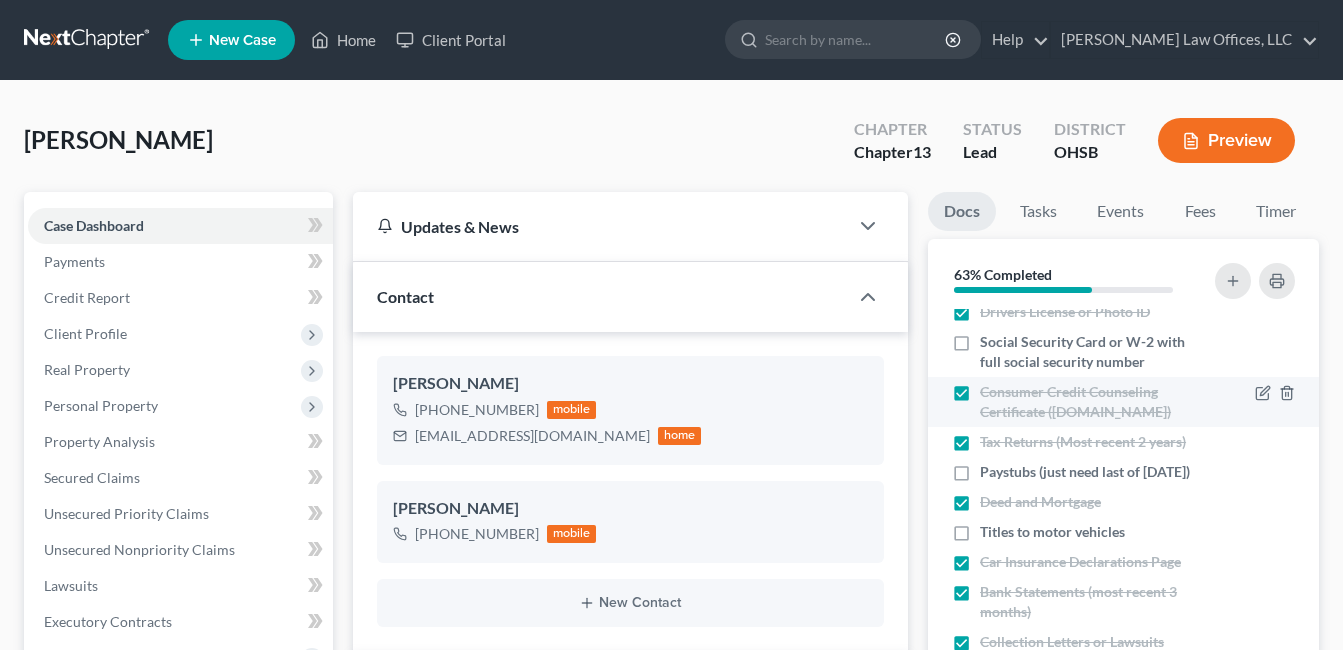 scroll, scrollTop: 32, scrollLeft: 0, axis: vertical 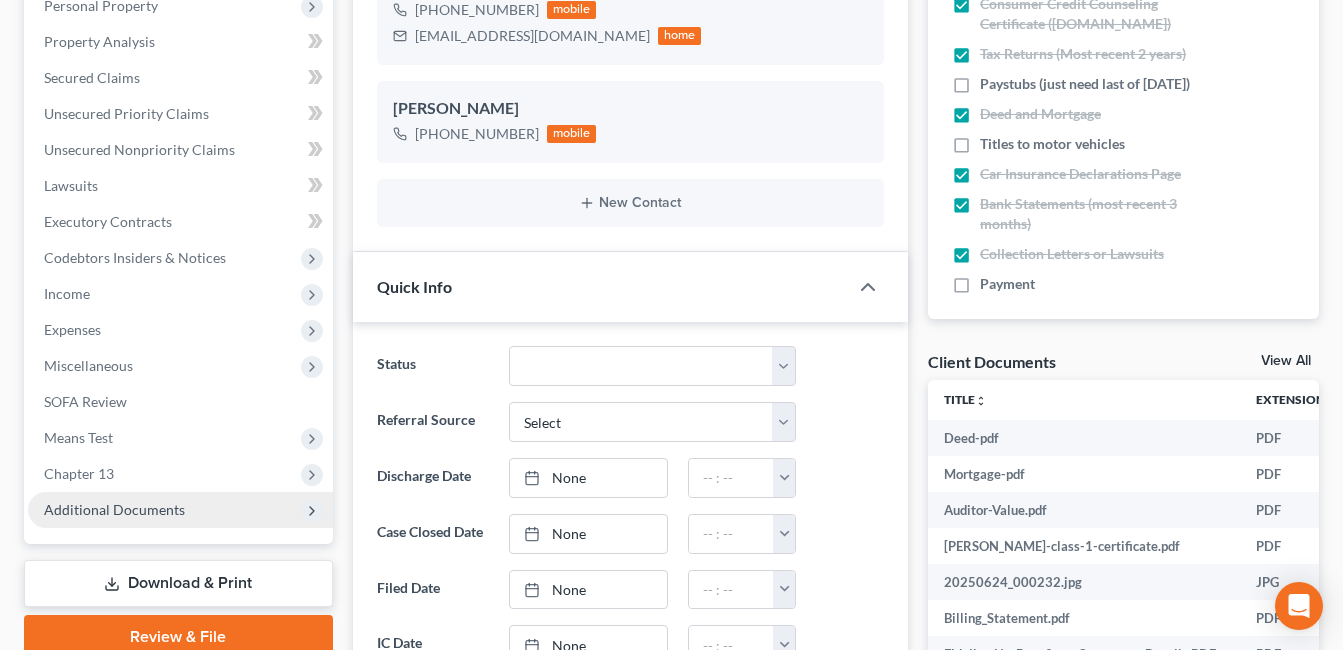 click on "Additional Documents" at bounding box center (114, 509) 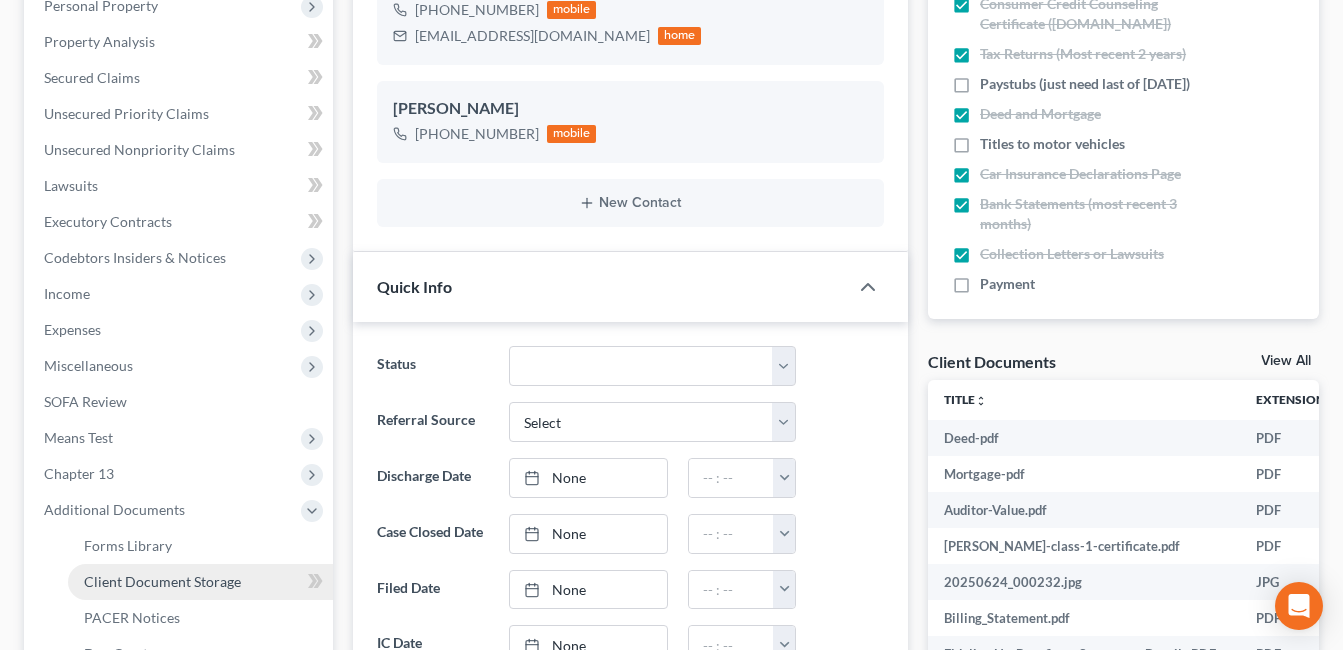 click on "Client Document Storage" at bounding box center (162, 581) 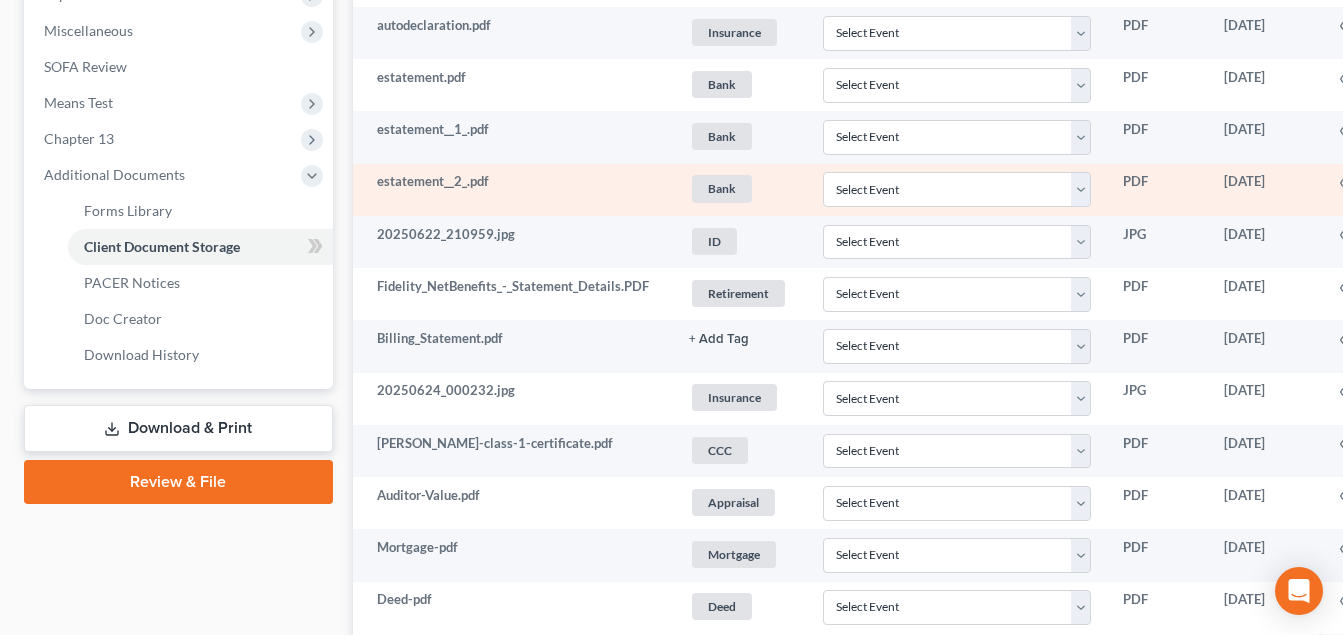 scroll, scrollTop: 700, scrollLeft: 0, axis: vertical 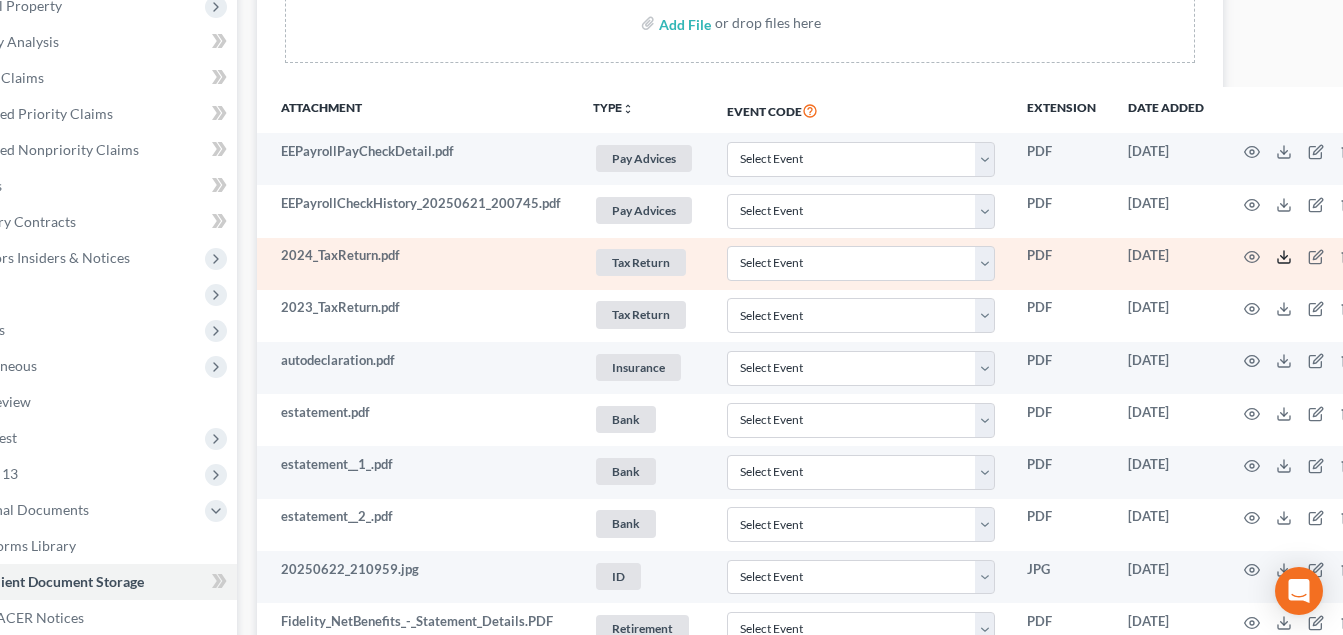 click 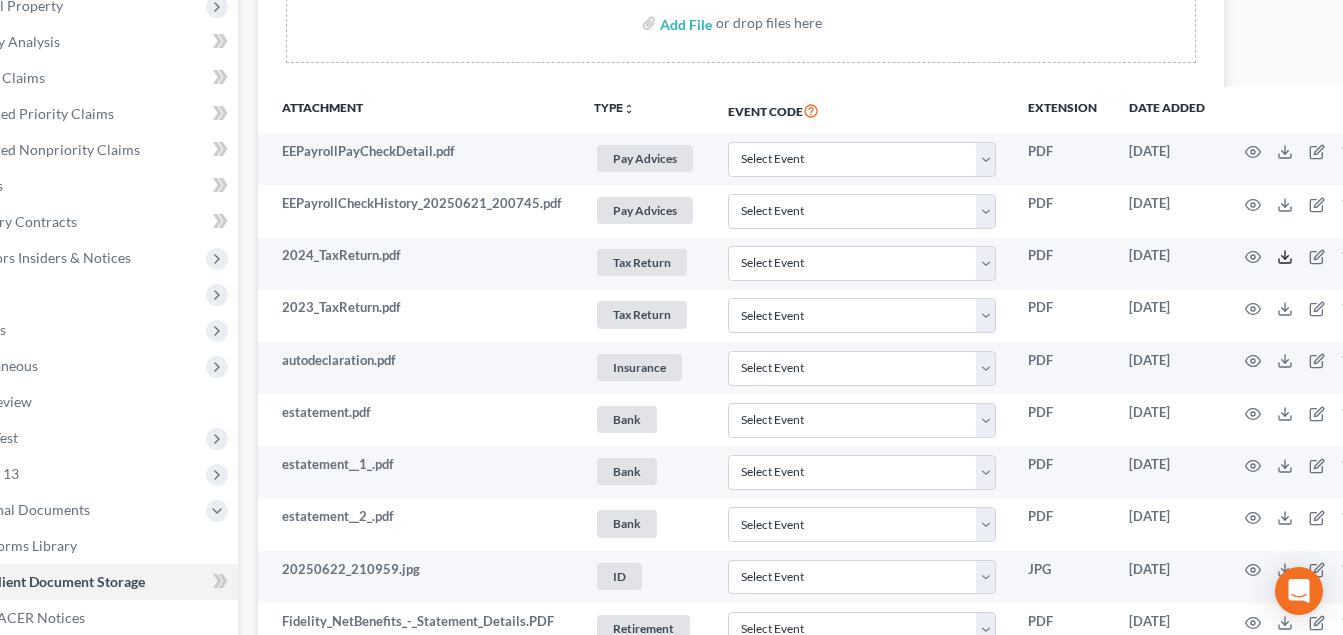 scroll, scrollTop: 400, scrollLeft: 67, axis: both 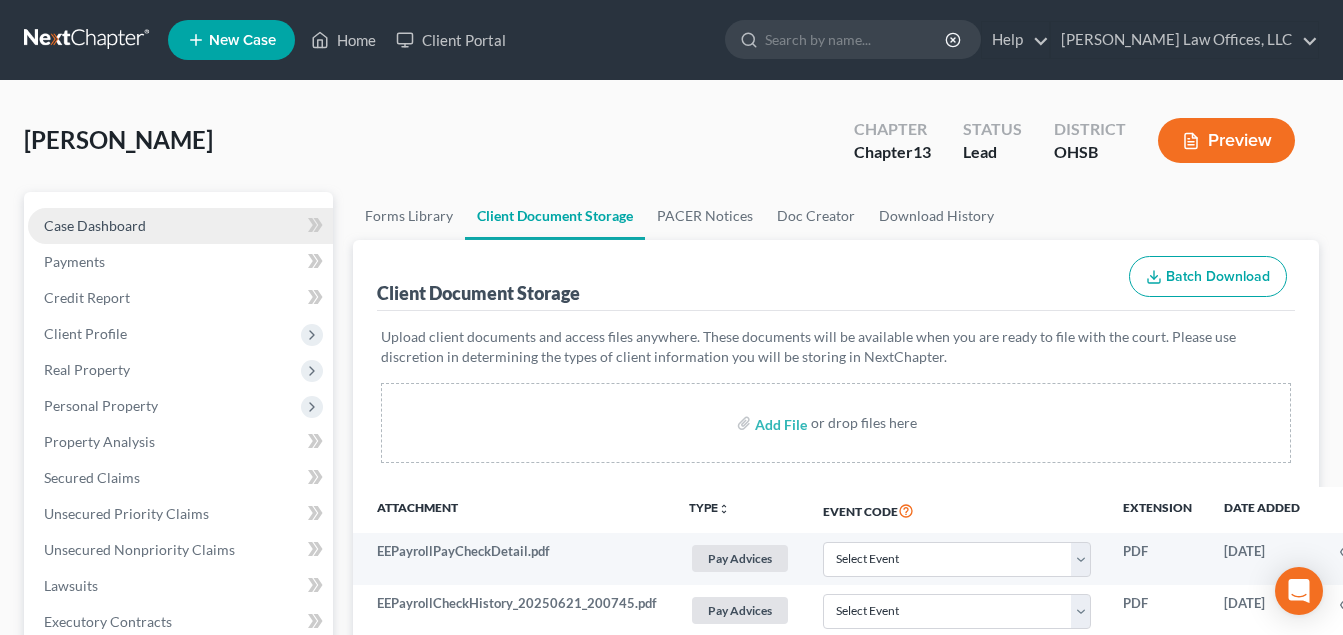 click on "Case Dashboard" at bounding box center [95, 225] 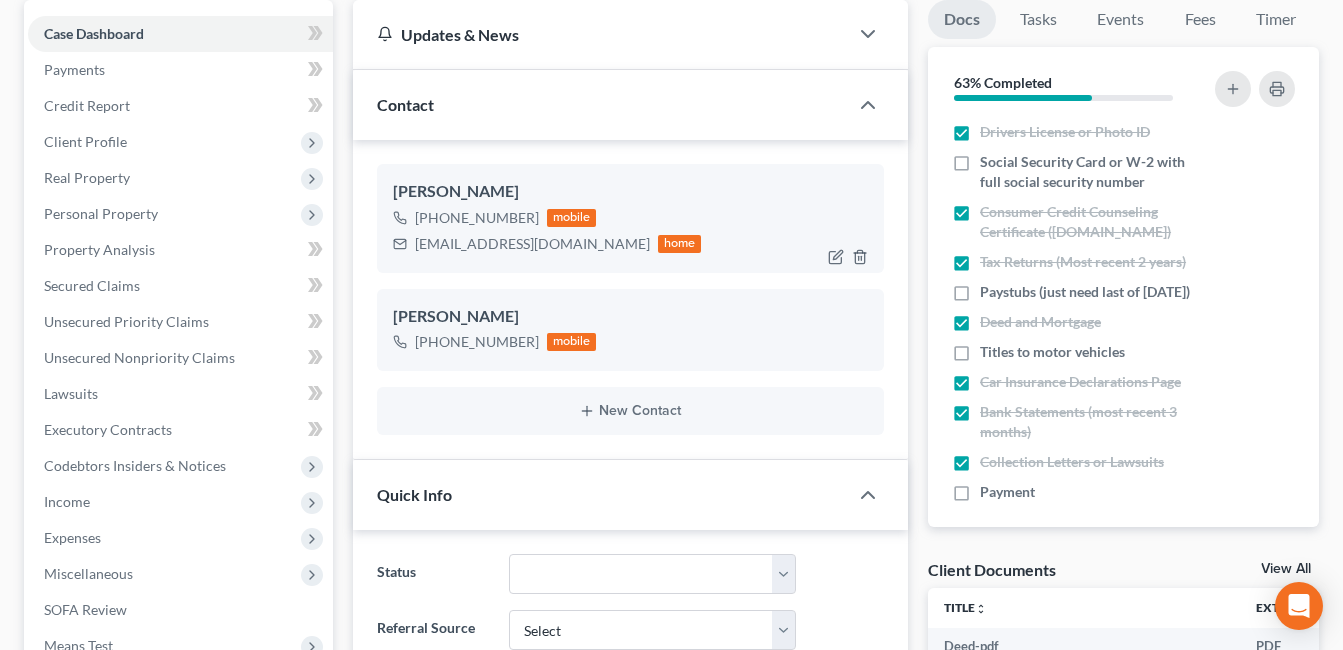 scroll, scrollTop: 200, scrollLeft: 0, axis: vertical 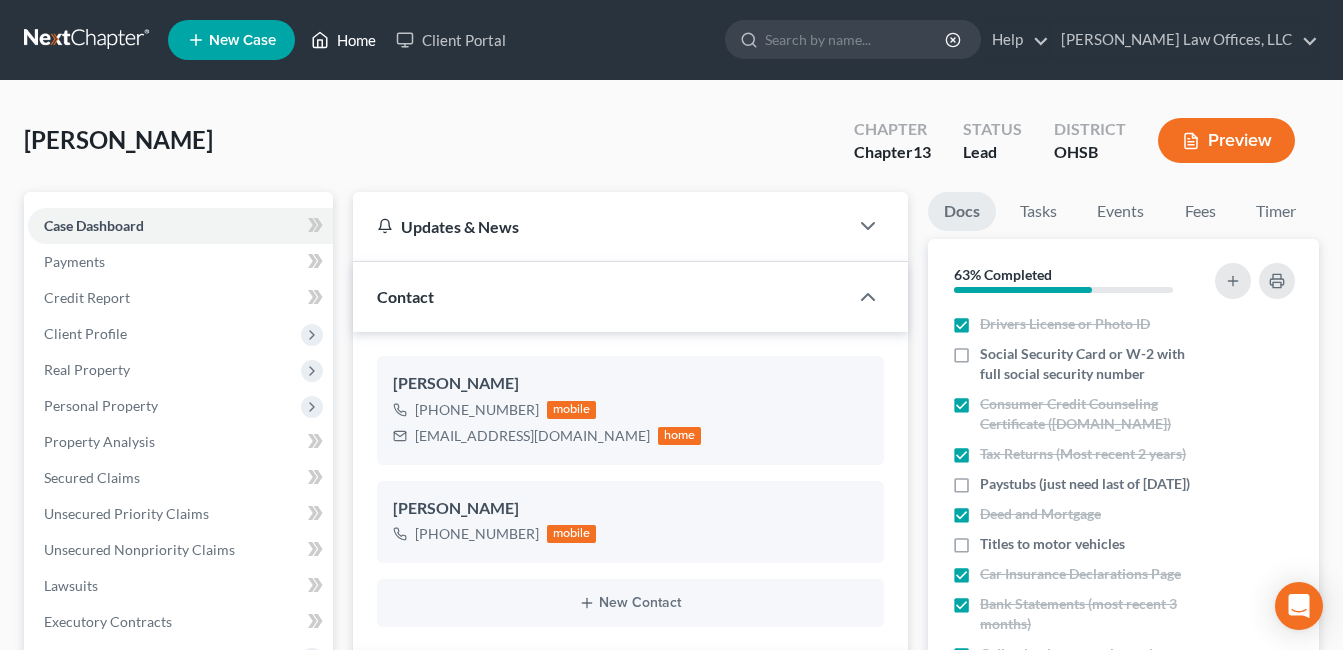 click on "Home" at bounding box center (343, 40) 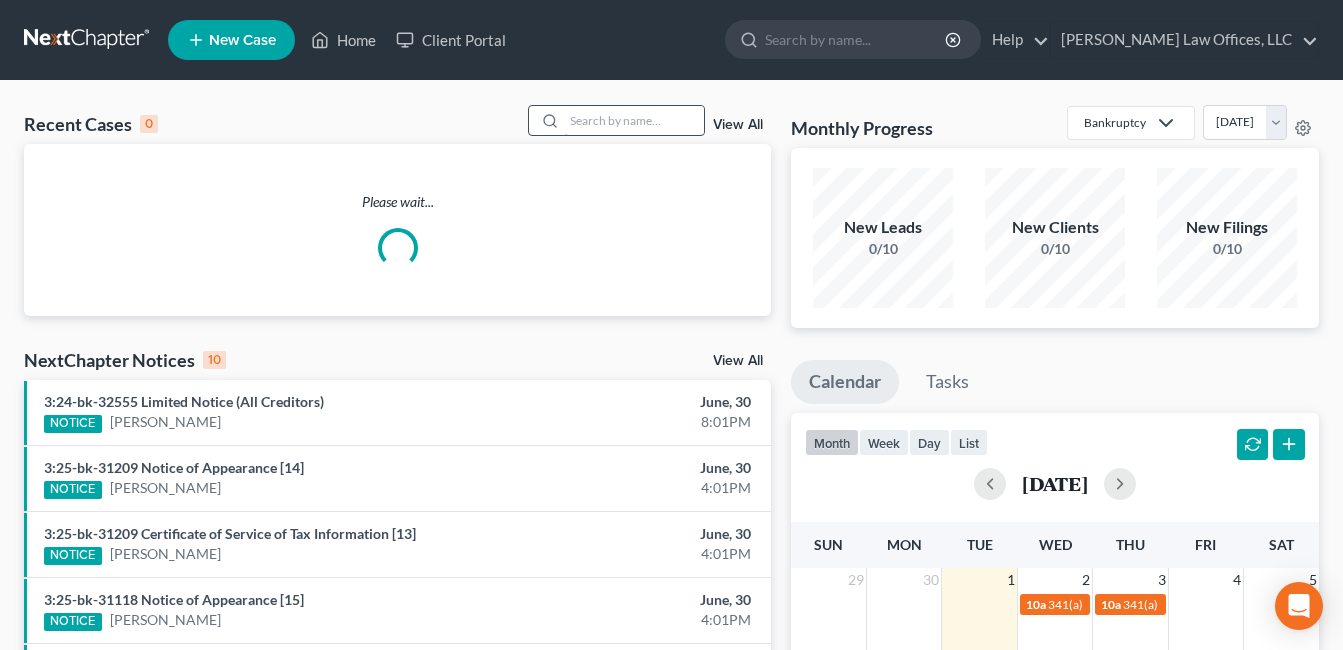 click at bounding box center [634, 120] 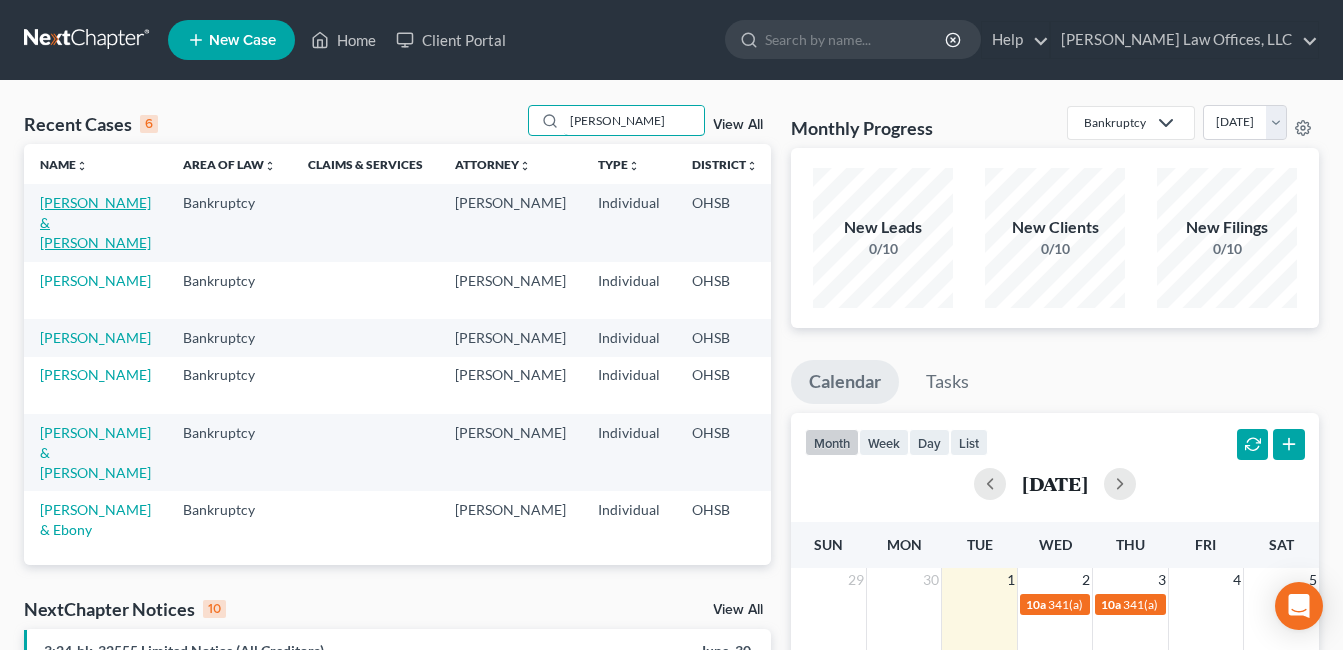 type on "lee" 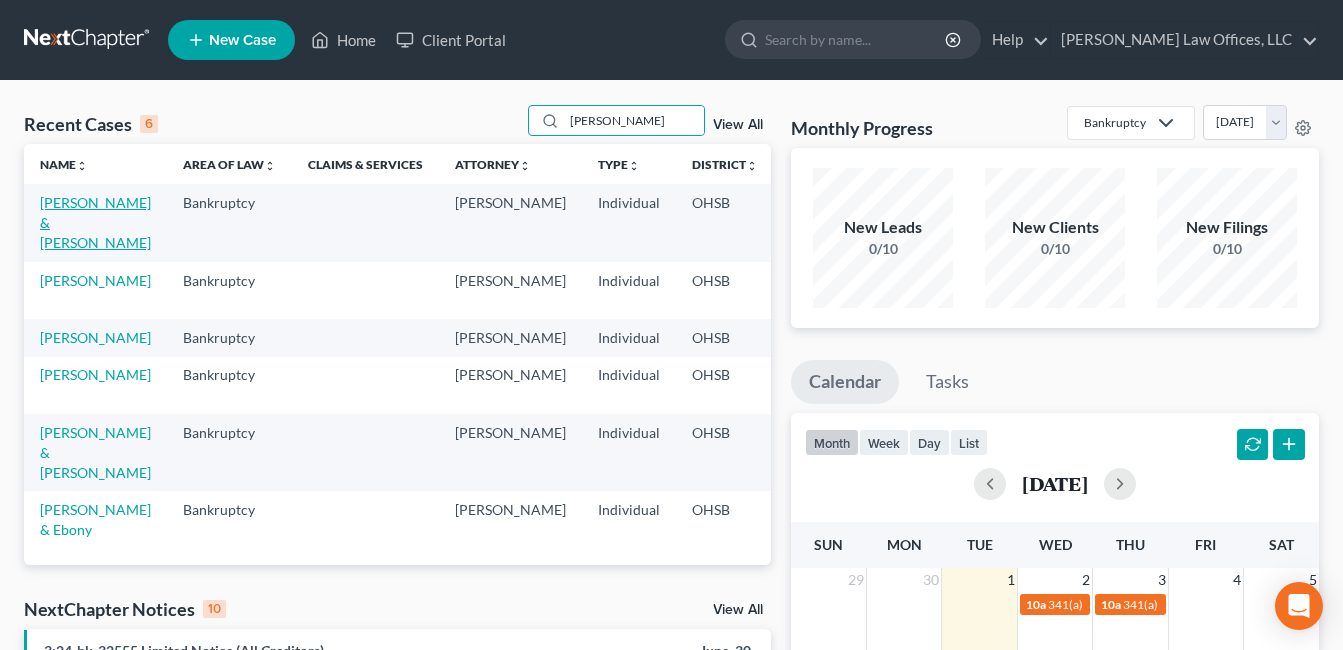 click on "Lee, Jared & Tina" at bounding box center (95, 222) 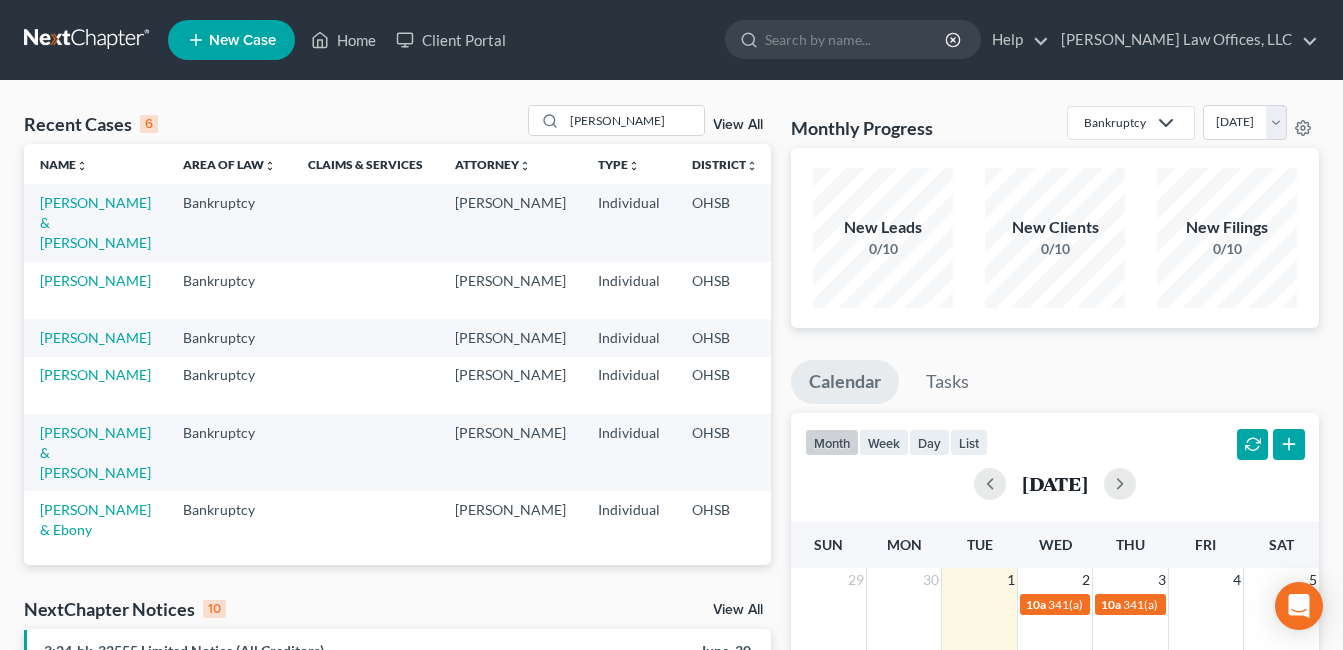 select on "0" 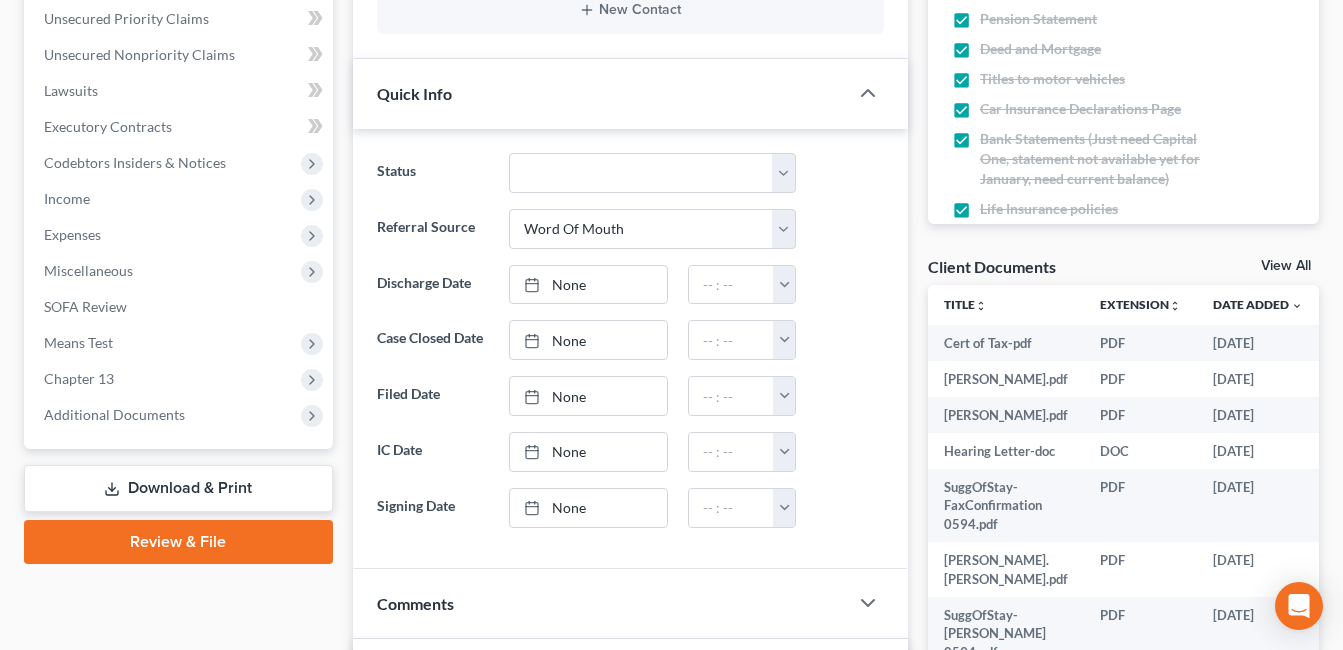 scroll, scrollTop: 500, scrollLeft: 0, axis: vertical 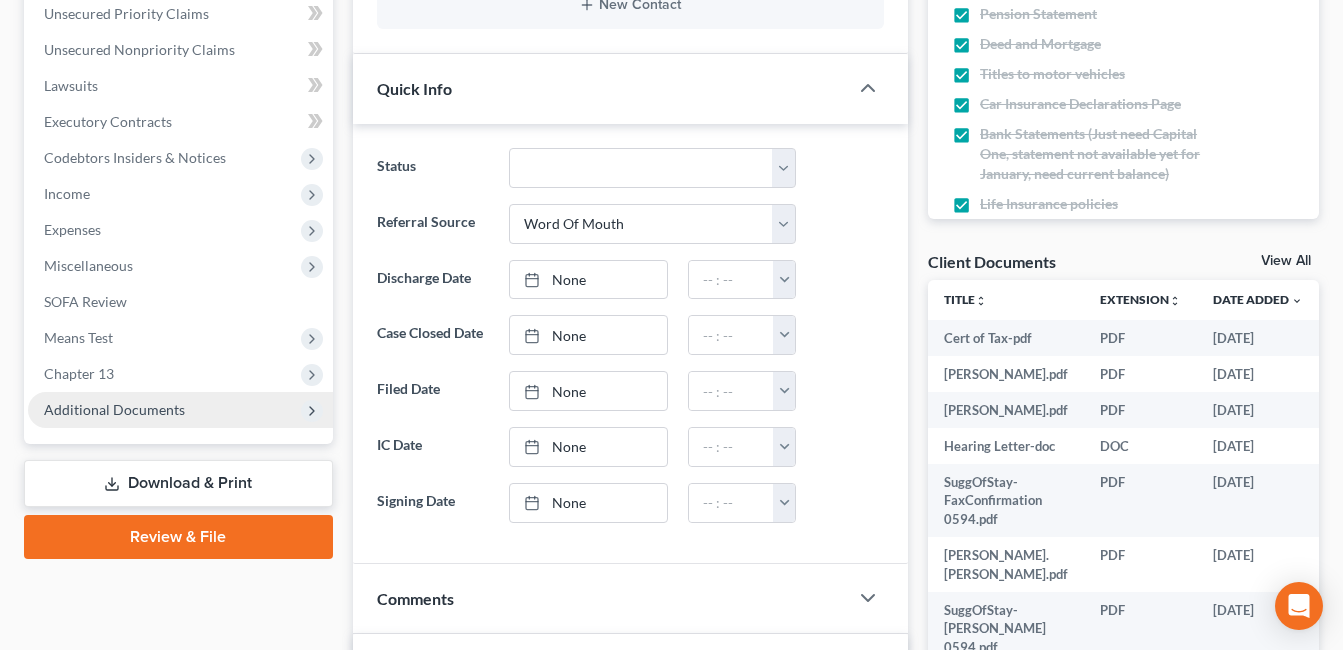 click on "Additional Documents" at bounding box center [180, 410] 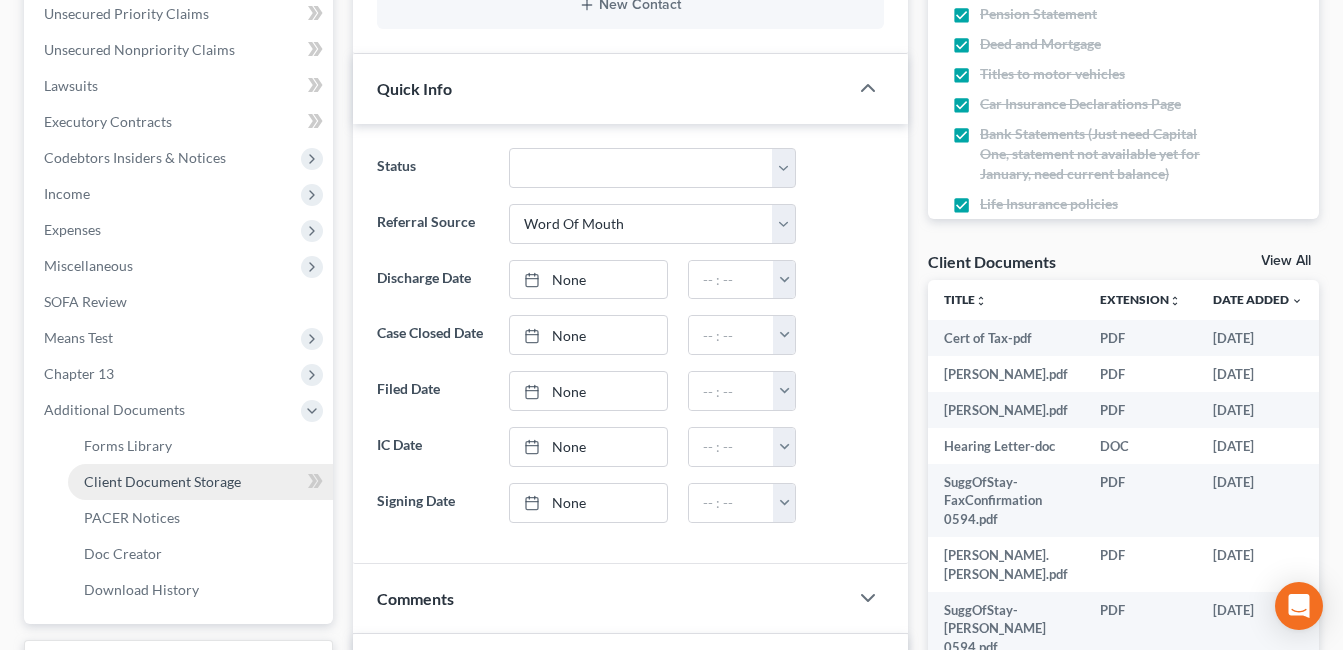 click on "Client Document Storage" at bounding box center [162, 481] 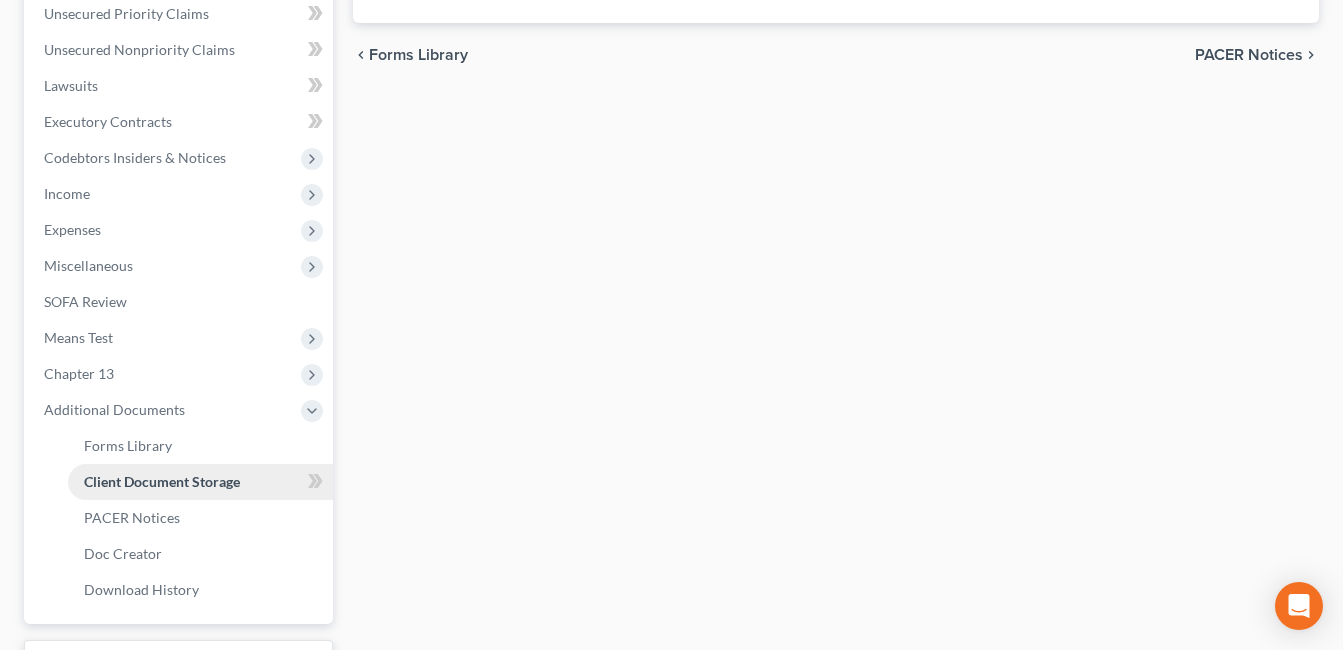 scroll, scrollTop: 367, scrollLeft: 0, axis: vertical 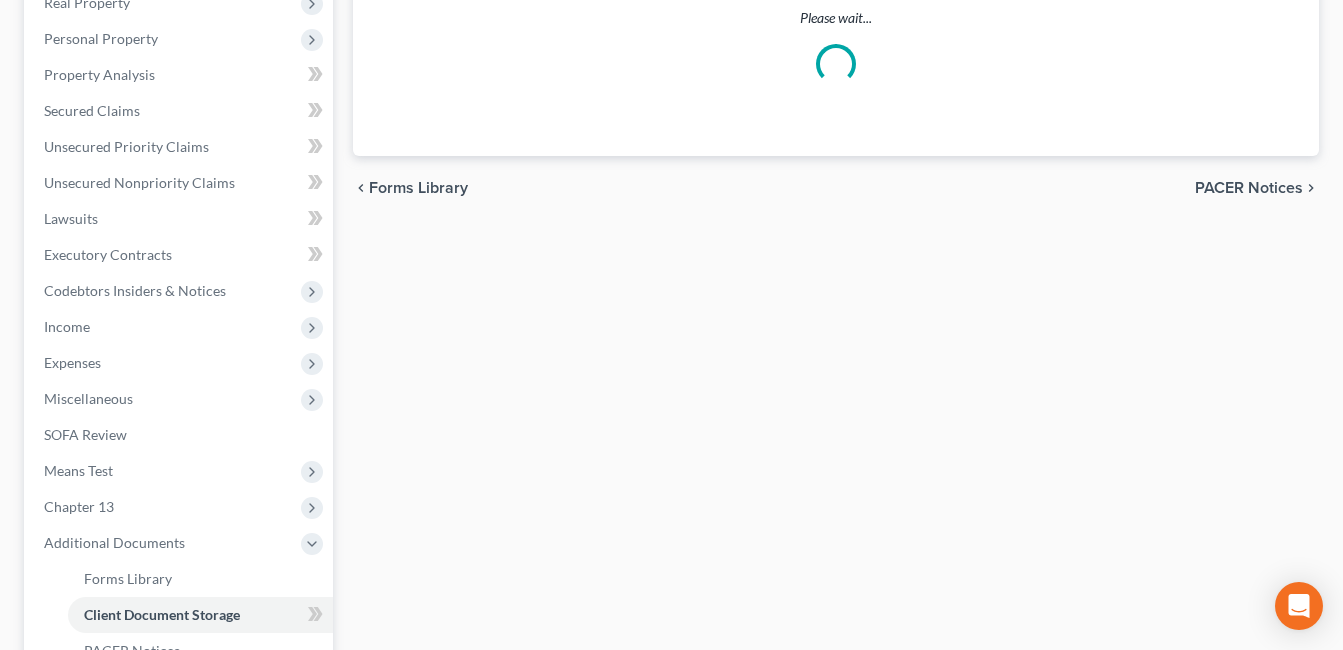 select on "7" 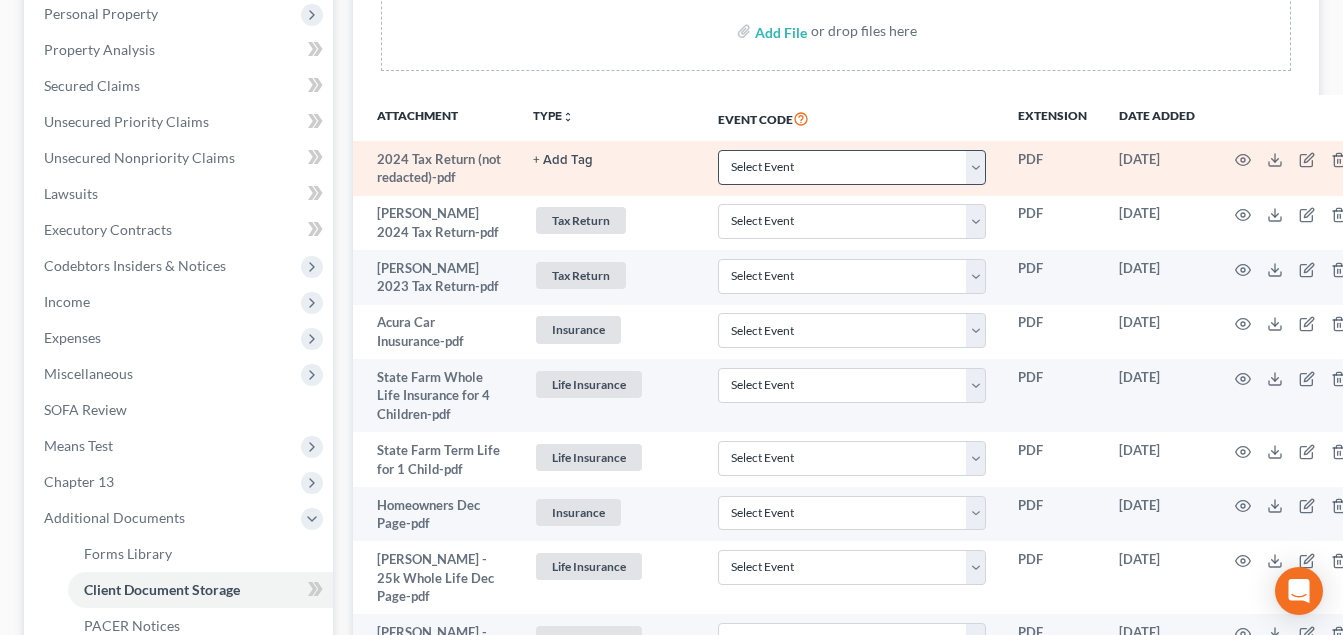 scroll, scrollTop: 400, scrollLeft: 0, axis: vertical 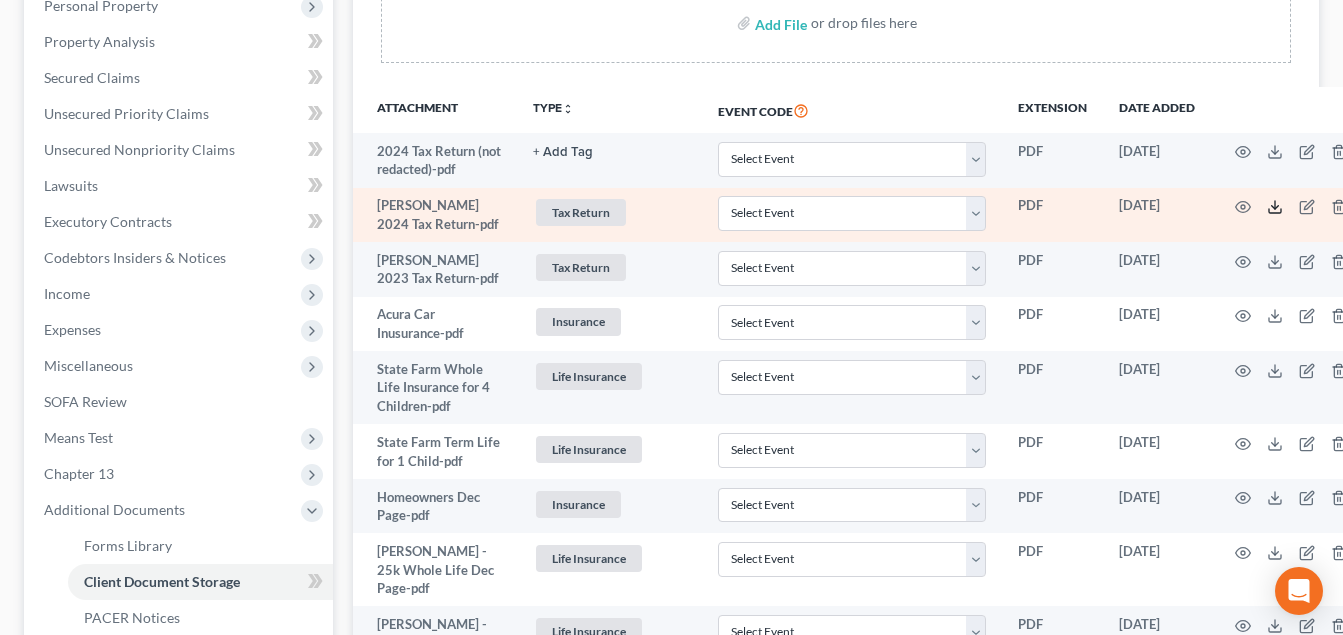 click 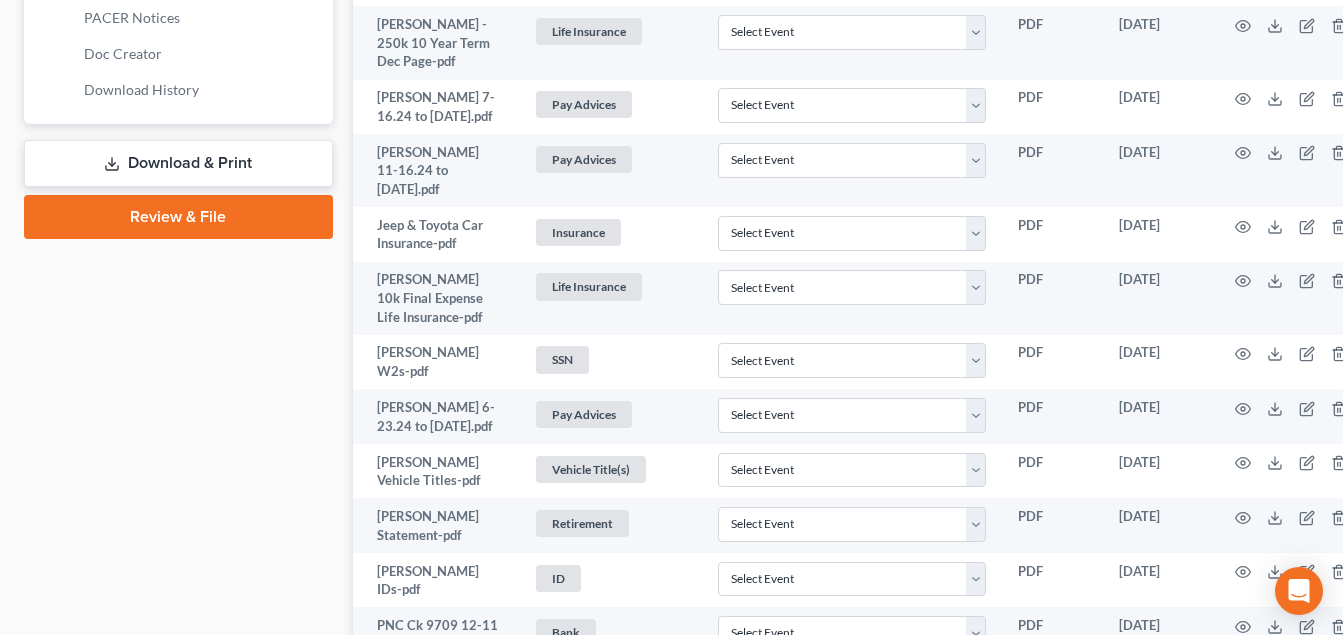 scroll, scrollTop: 1100, scrollLeft: 0, axis: vertical 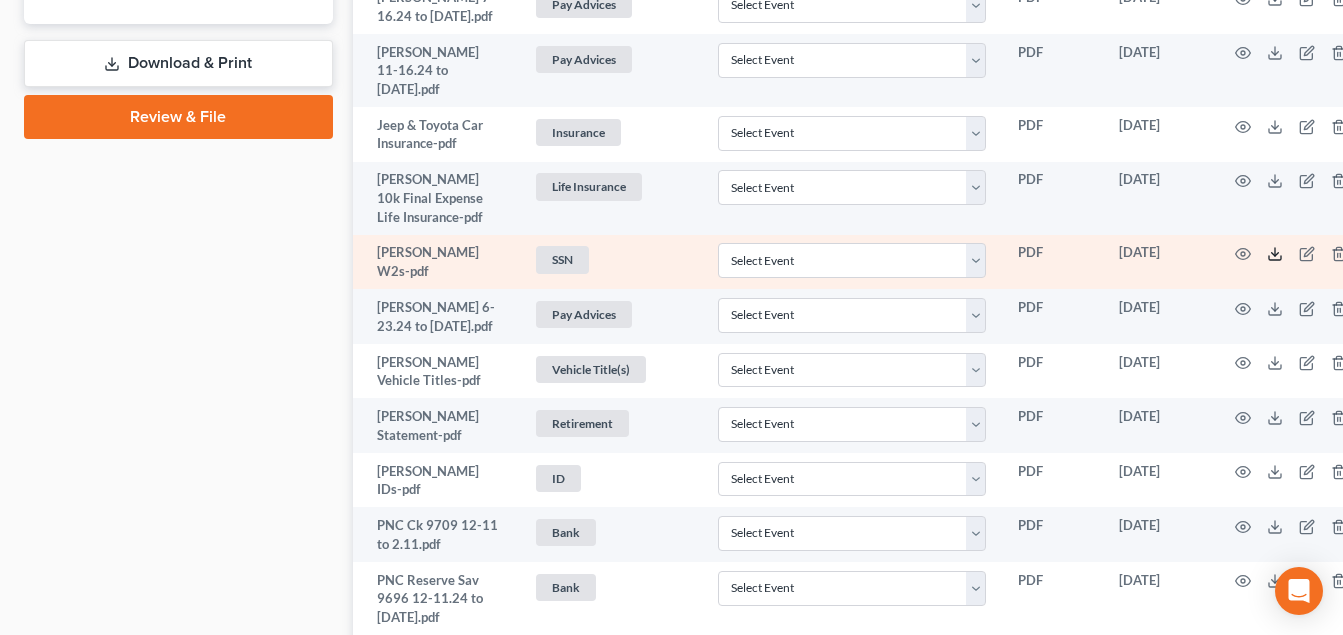 click 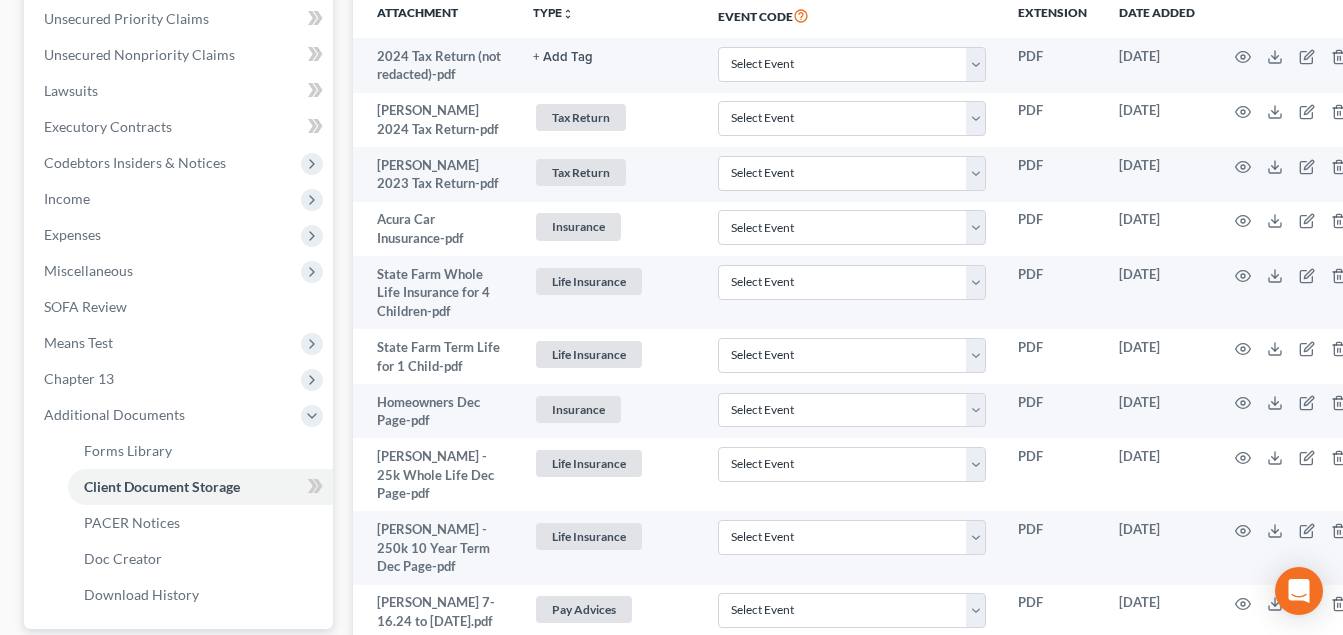 scroll, scrollTop: 500, scrollLeft: 0, axis: vertical 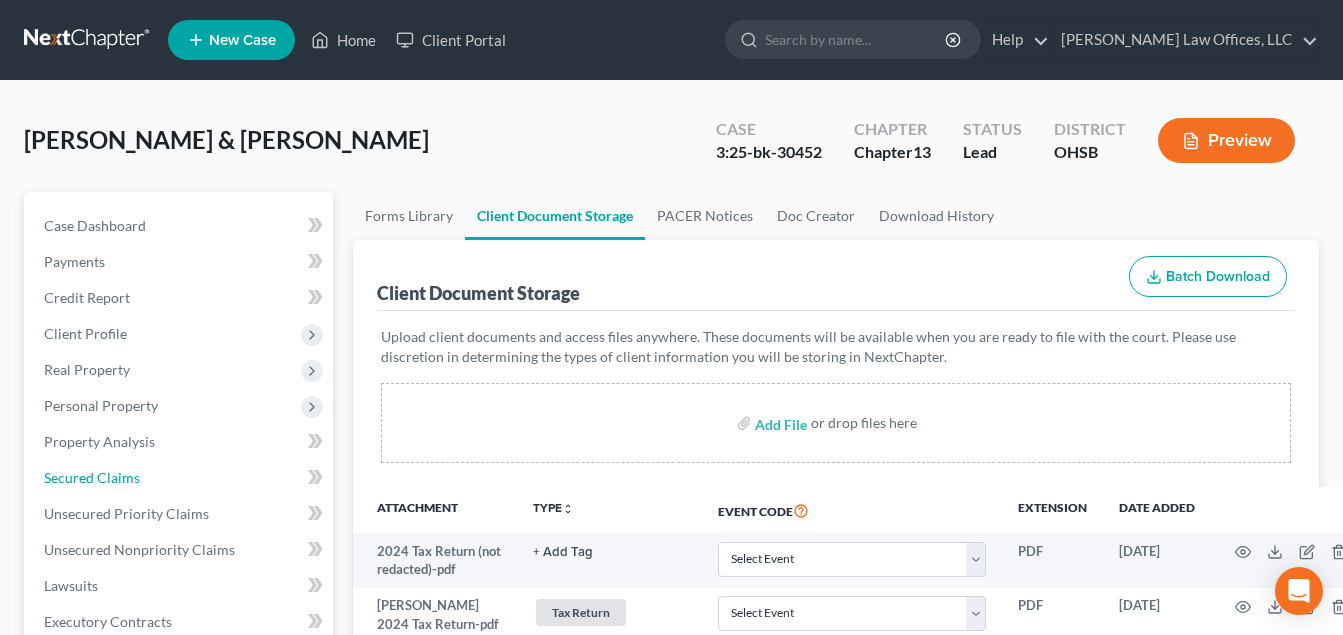 click on "Secured Claims" at bounding box center (92, 477) 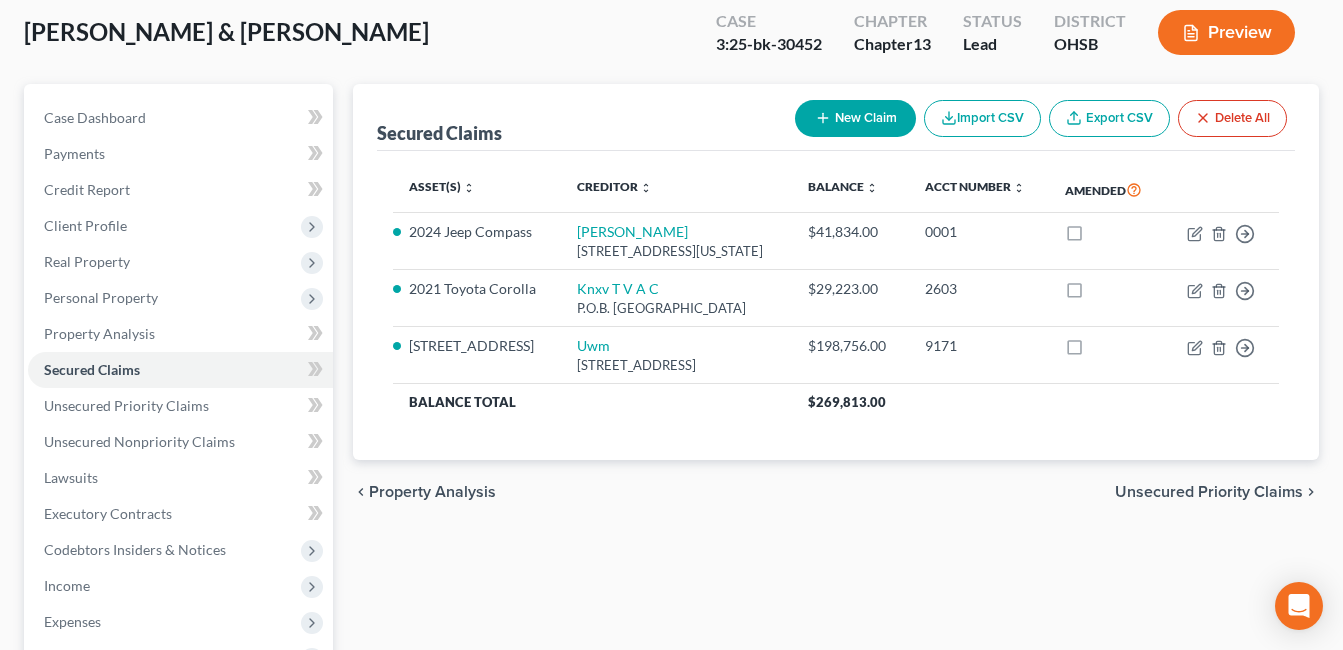 scroll, scrollTop: 485, scrollLeft: 0, axis: vertical 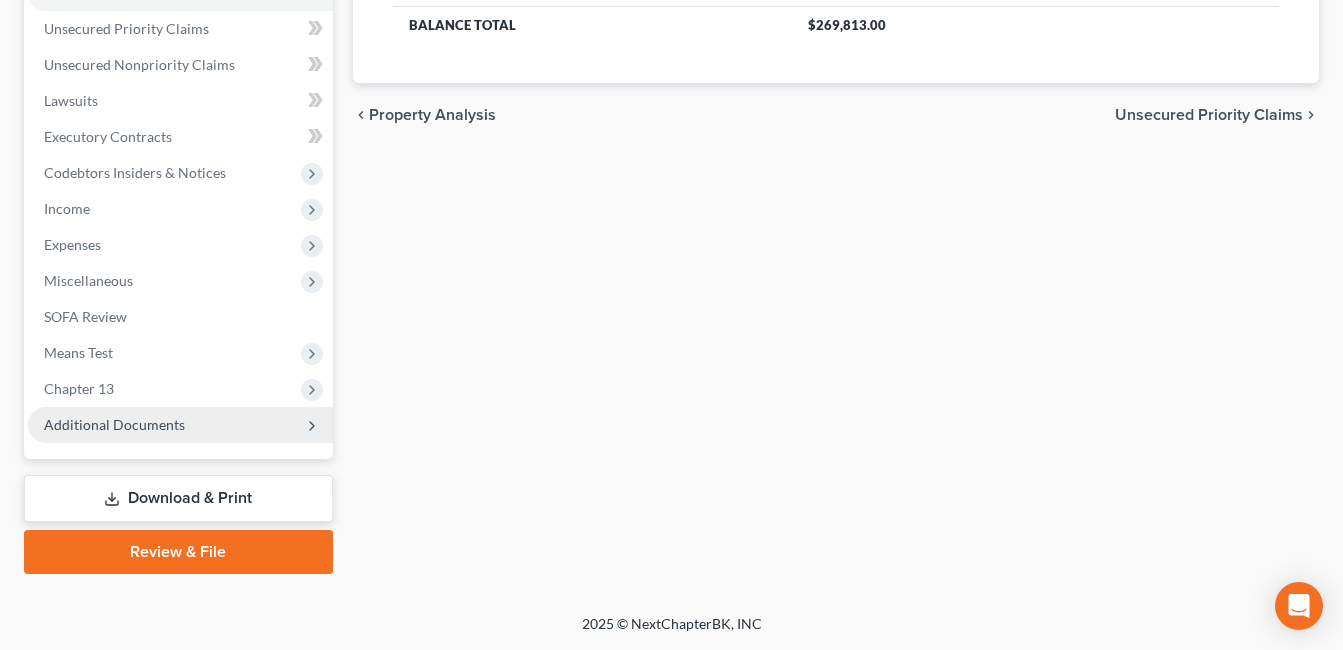 click on "Additional Documents" at bounding box center [114, 424] 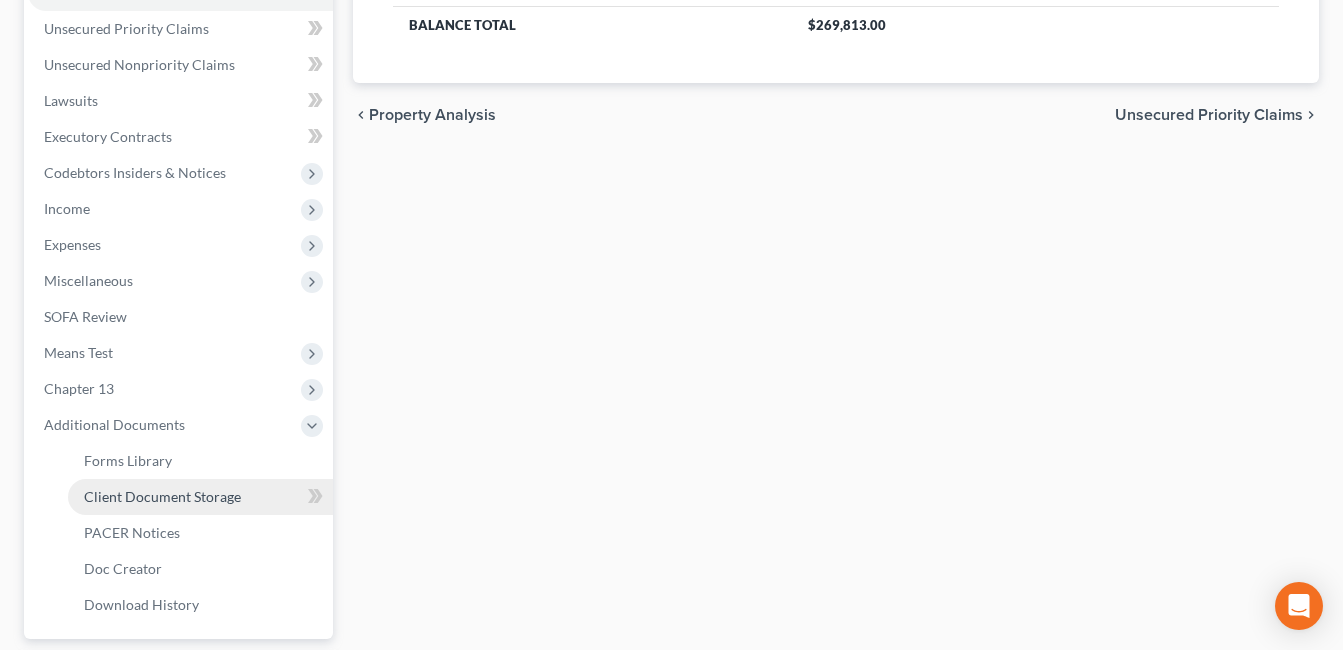 click on "Client Document Storage" at bounding box center [162, 496] 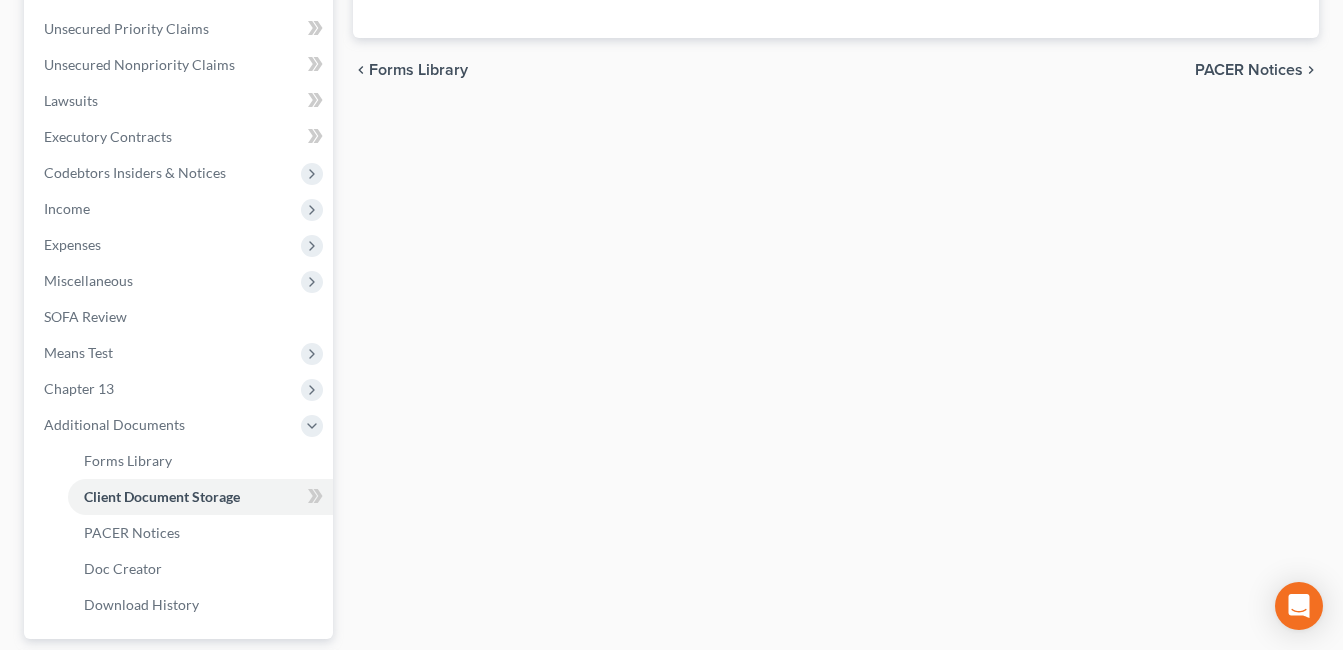 scroll, scrollTop: 383, scrollLeft: 0, axis: vertical 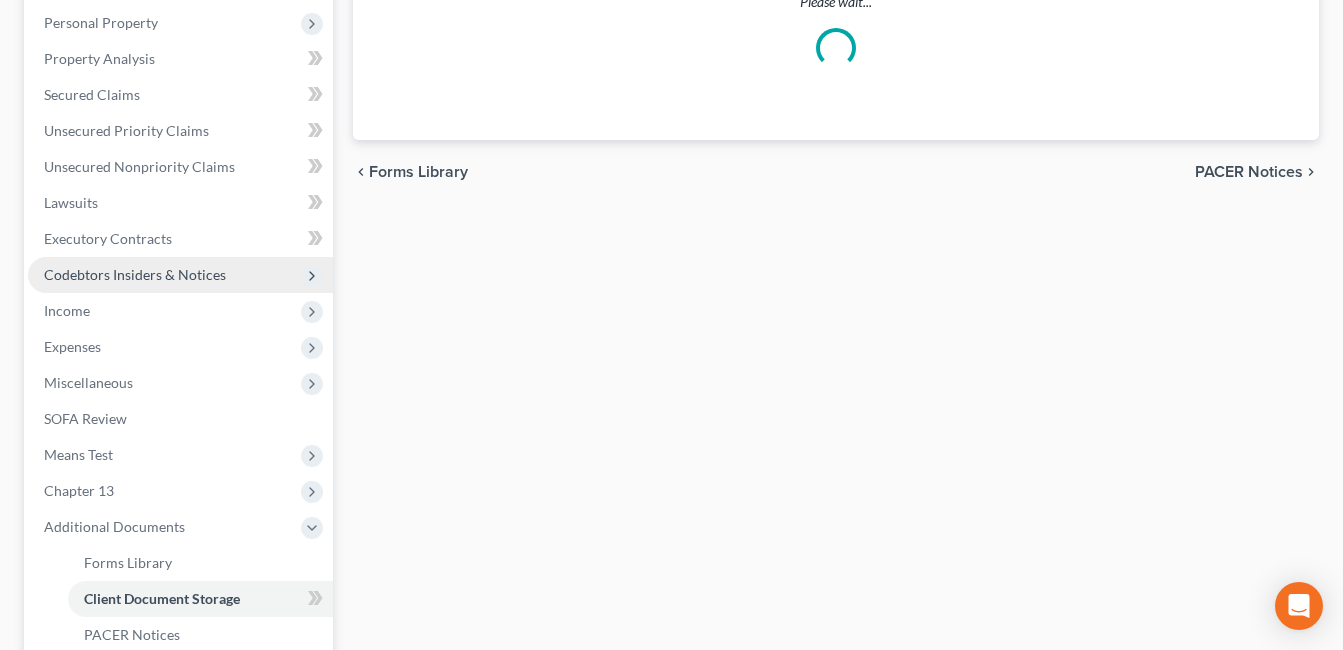 click on "Codebtors Insiders & Notices" at bounding box center [180, 275] 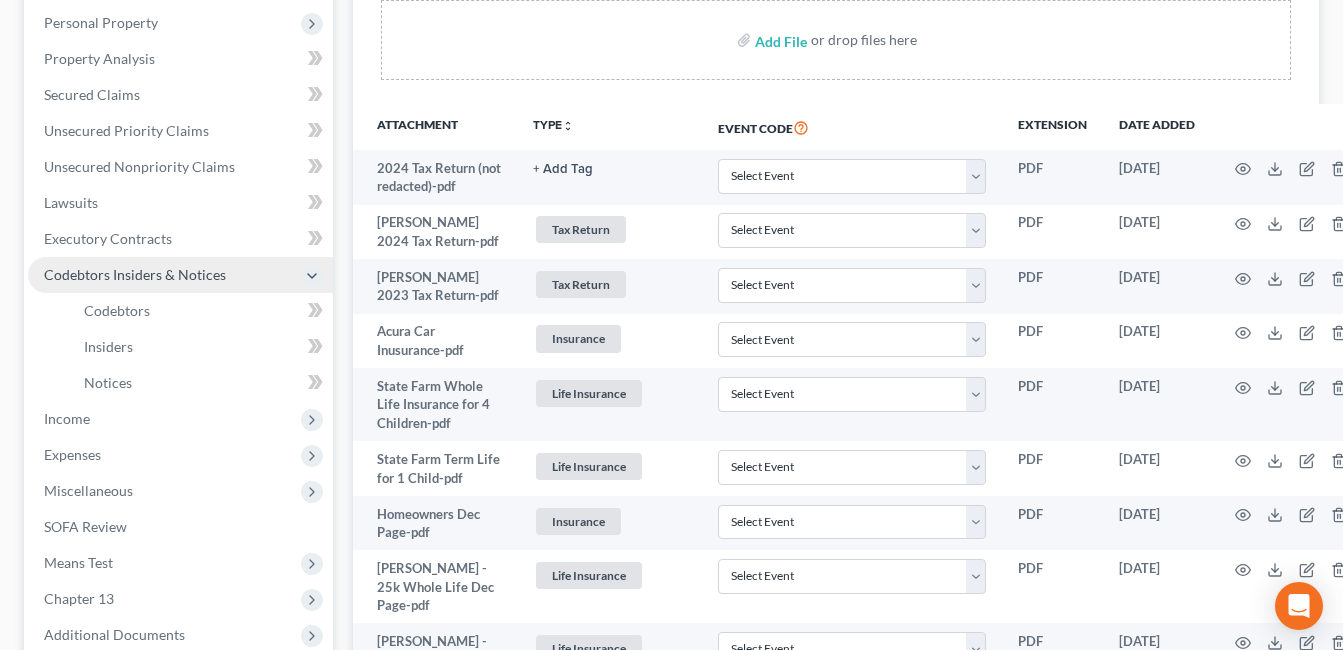 click on "Codebtors Insiders & Notices" at bounding box center [180, 275] 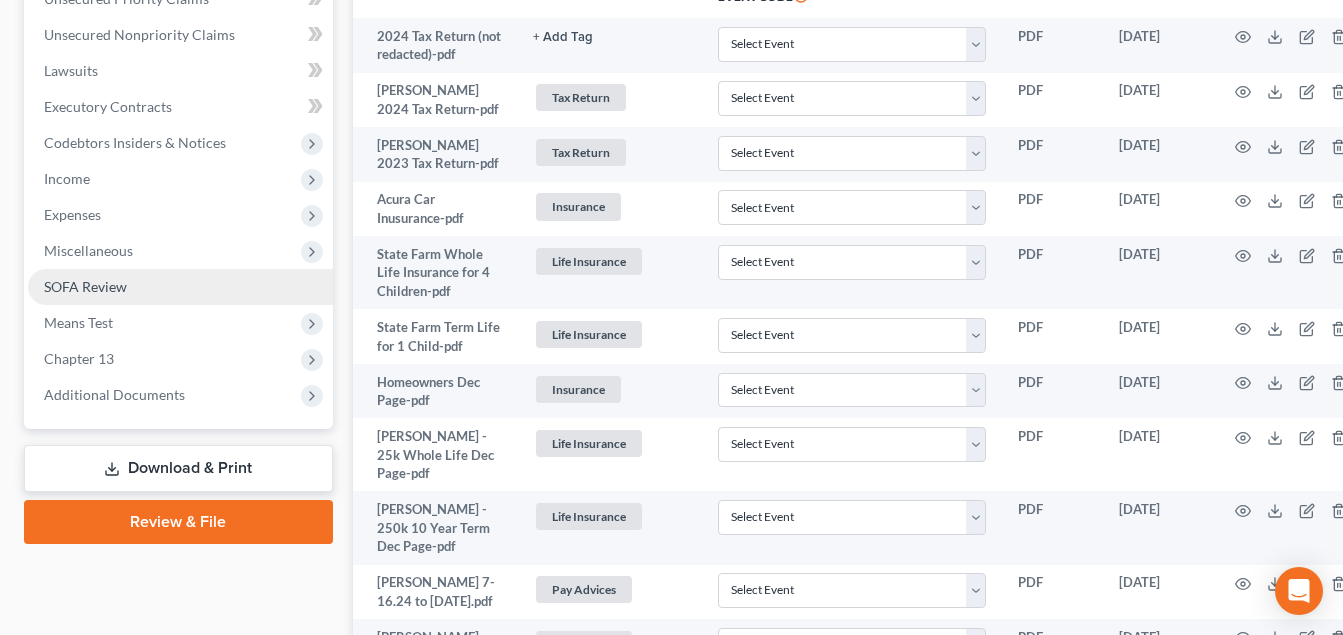 scroll, scrollTop: 500, scrollLeft: 0, axis: vertical 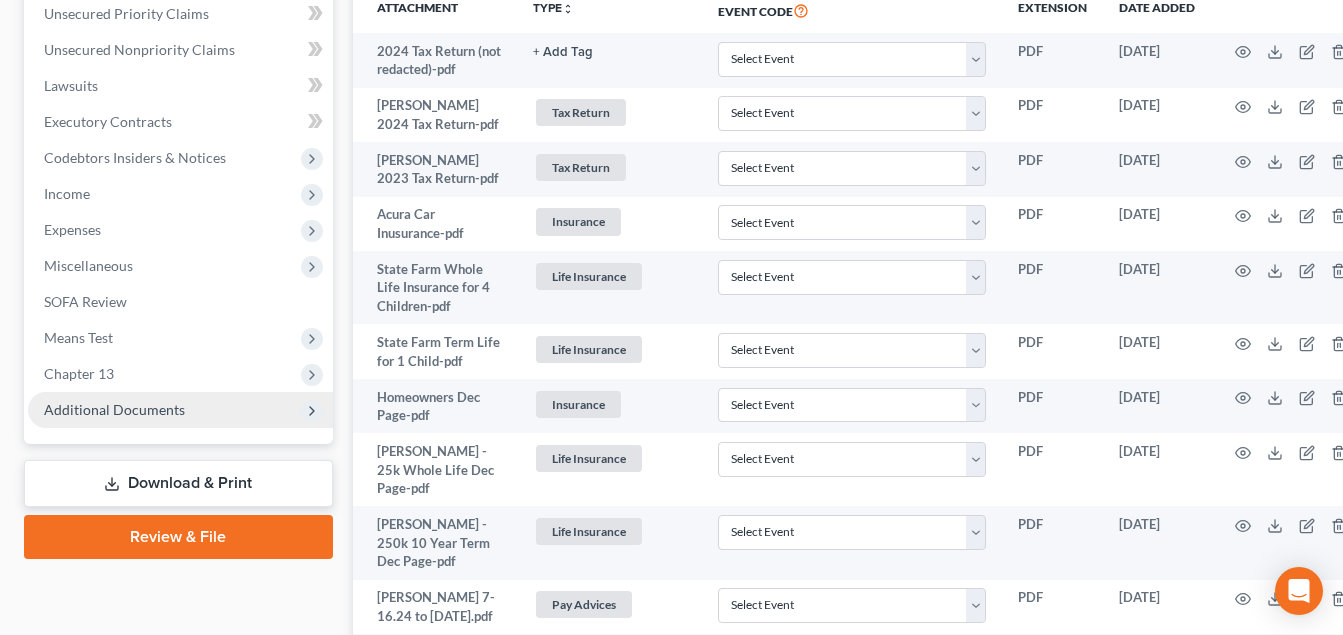 click on "Additional Documents" at bounding box center (114, 409) 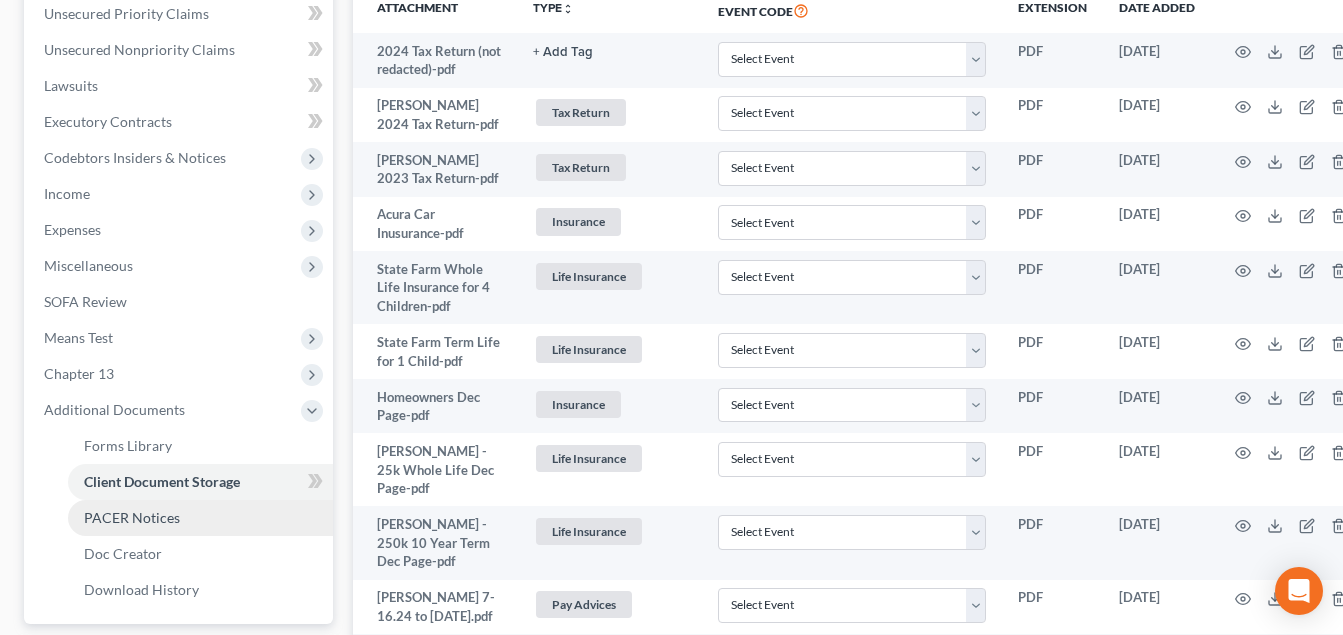 click on "PACER Notices" at bounding box center (132, 517) 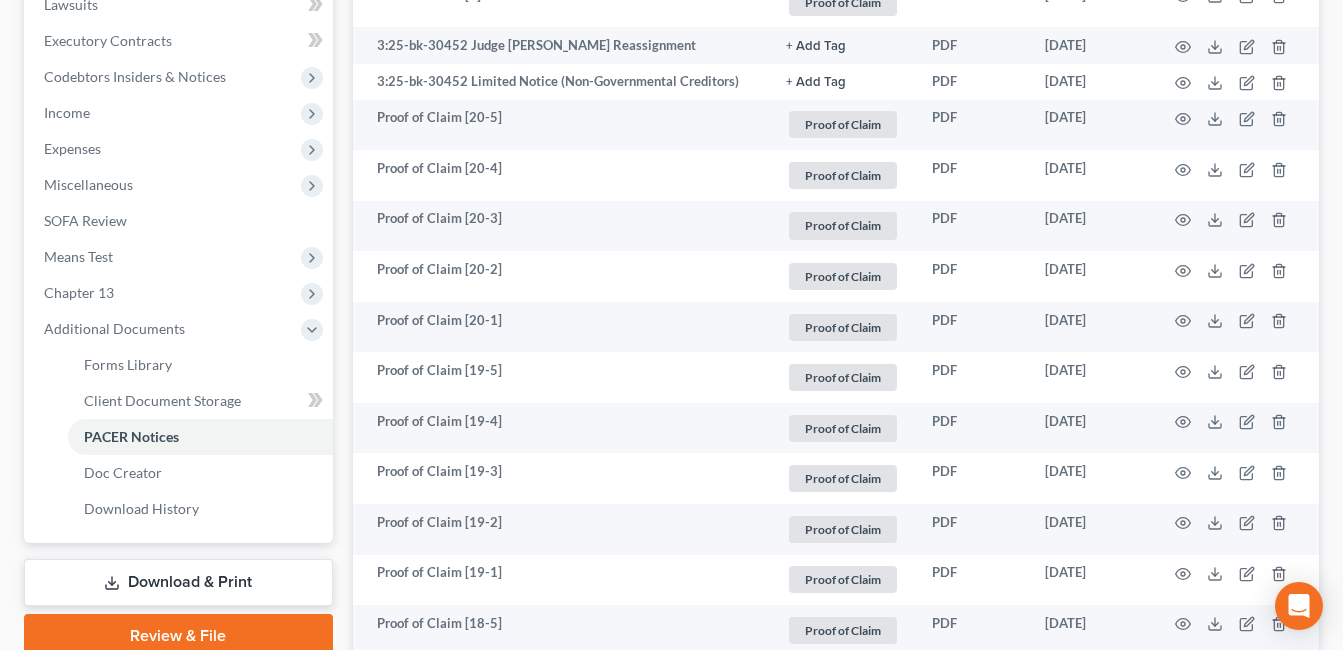 scroll, scrollTop: 0, scrollLeft: 0, axis: both 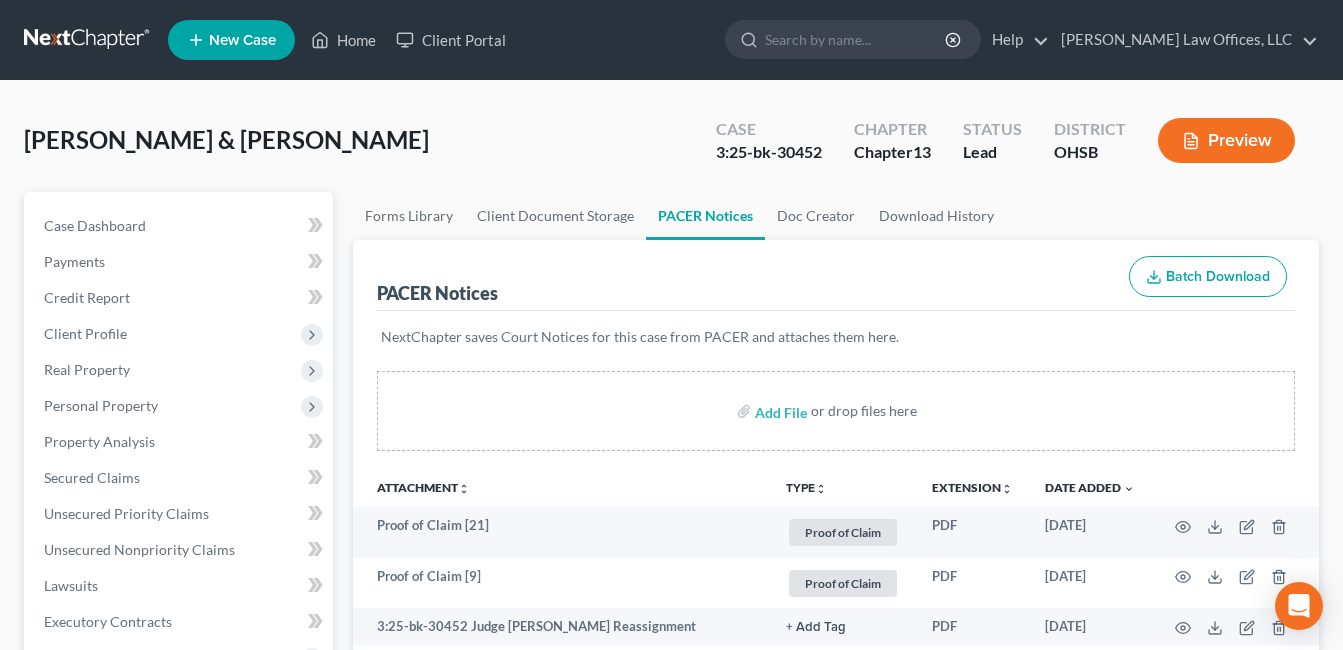 click on "Lee, Jared & Tina Upgraded Case 3:25-bk-30452 Chapter Chapter  13 Status Lead District OHSB Preview" at bounding box center (671, 148) 